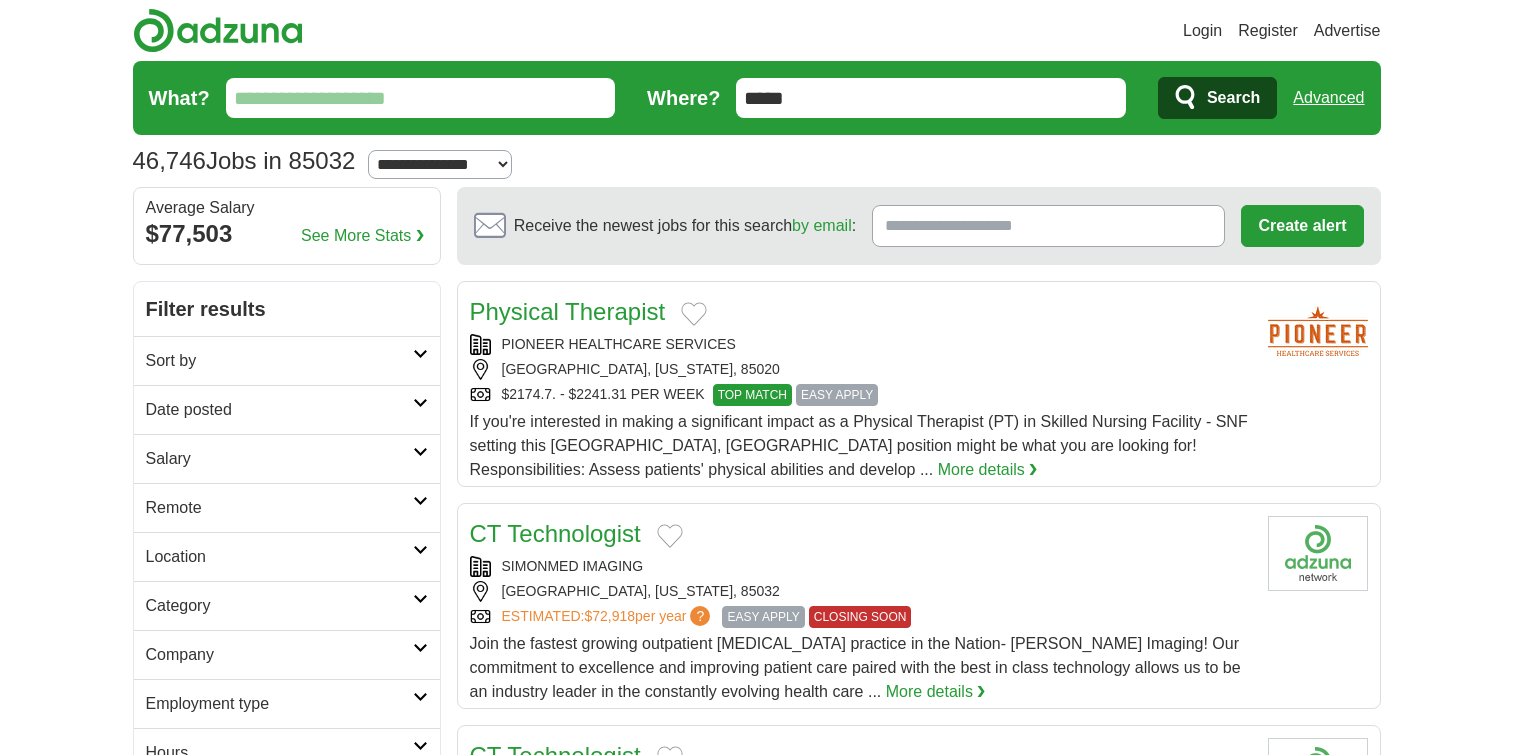scroll, scrollTop: 0, scrollLeft: 0, axis: both 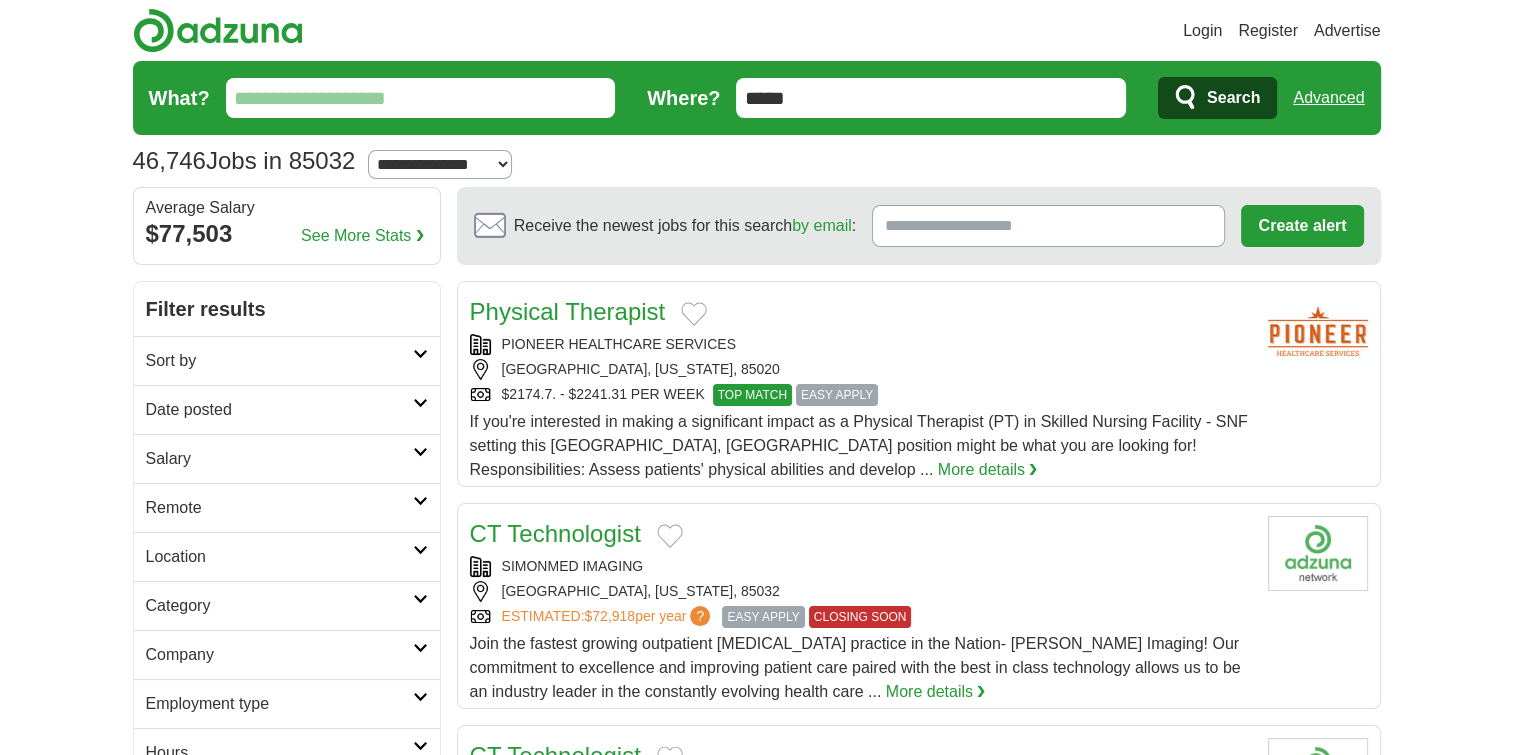 click at bounding box center (420, 452) 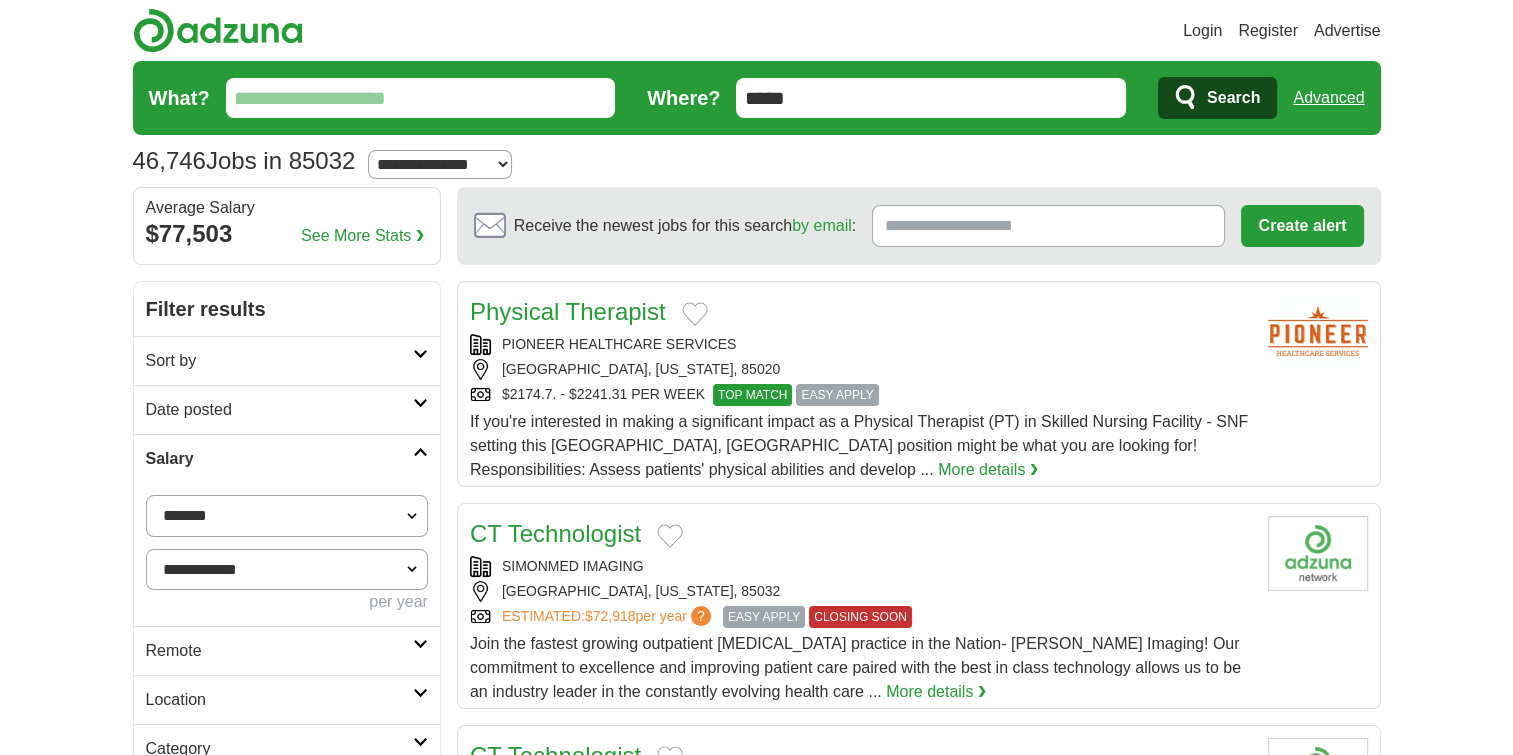 click on "**********" at bounding box center [287, 516] 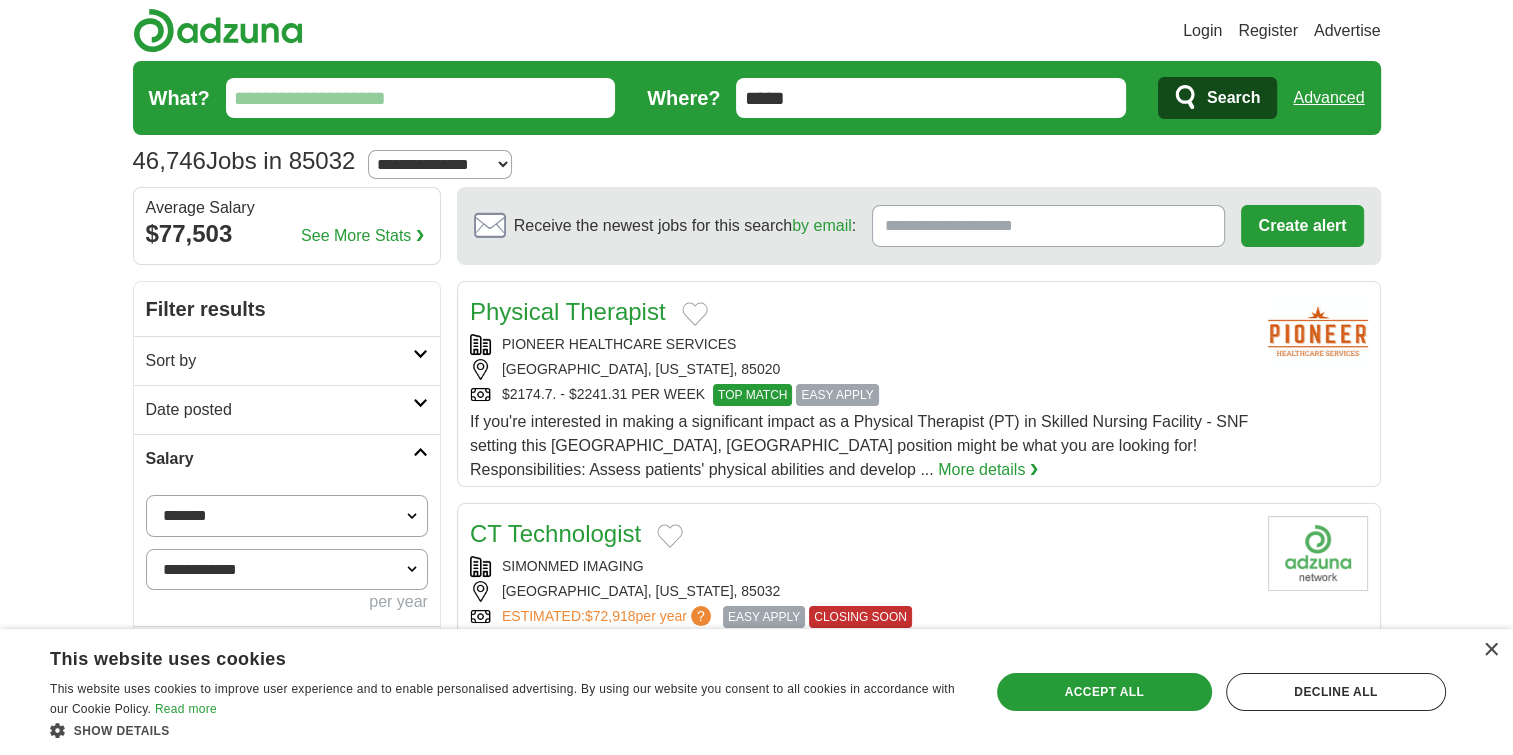 select on "*****" 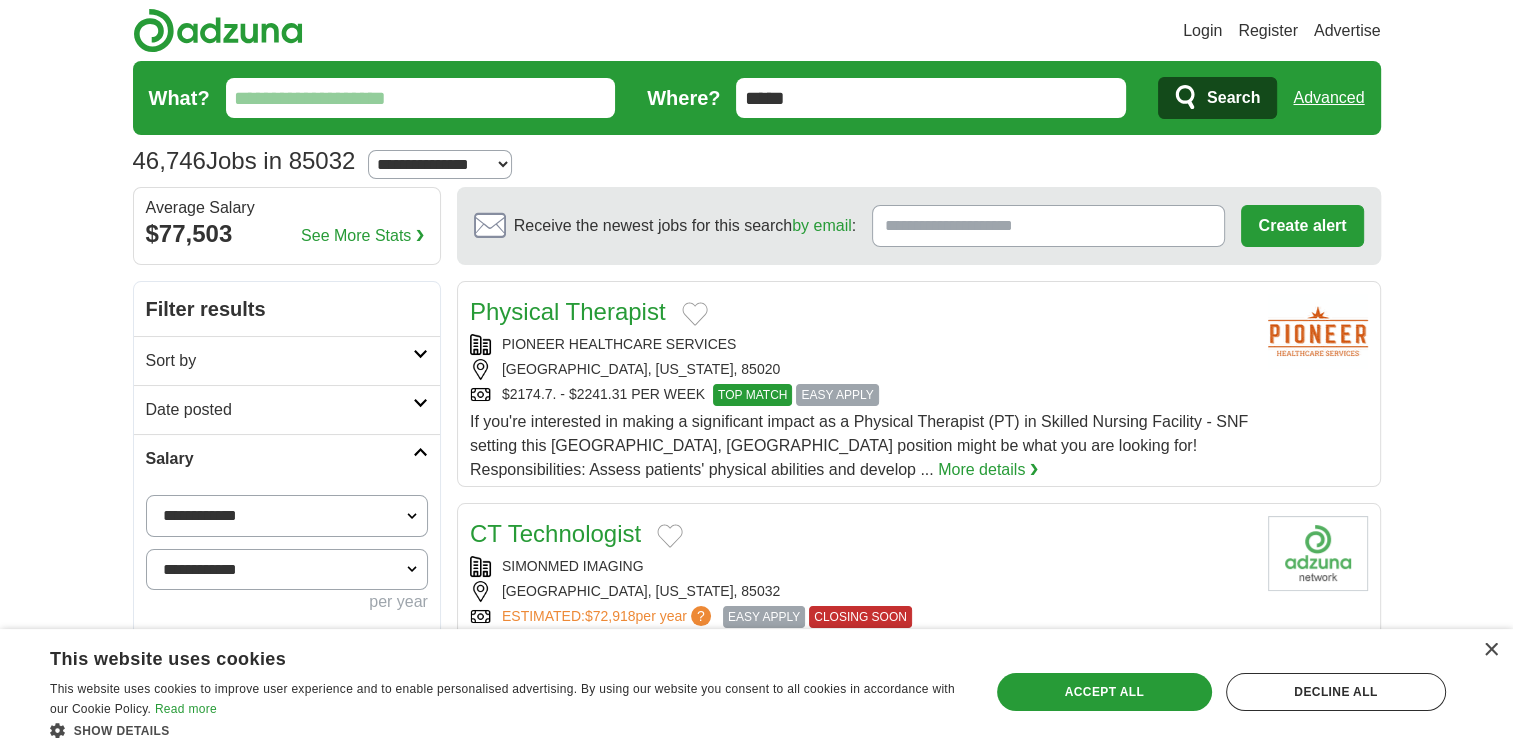 click on "Sort by" at bounding box center [287, 360] 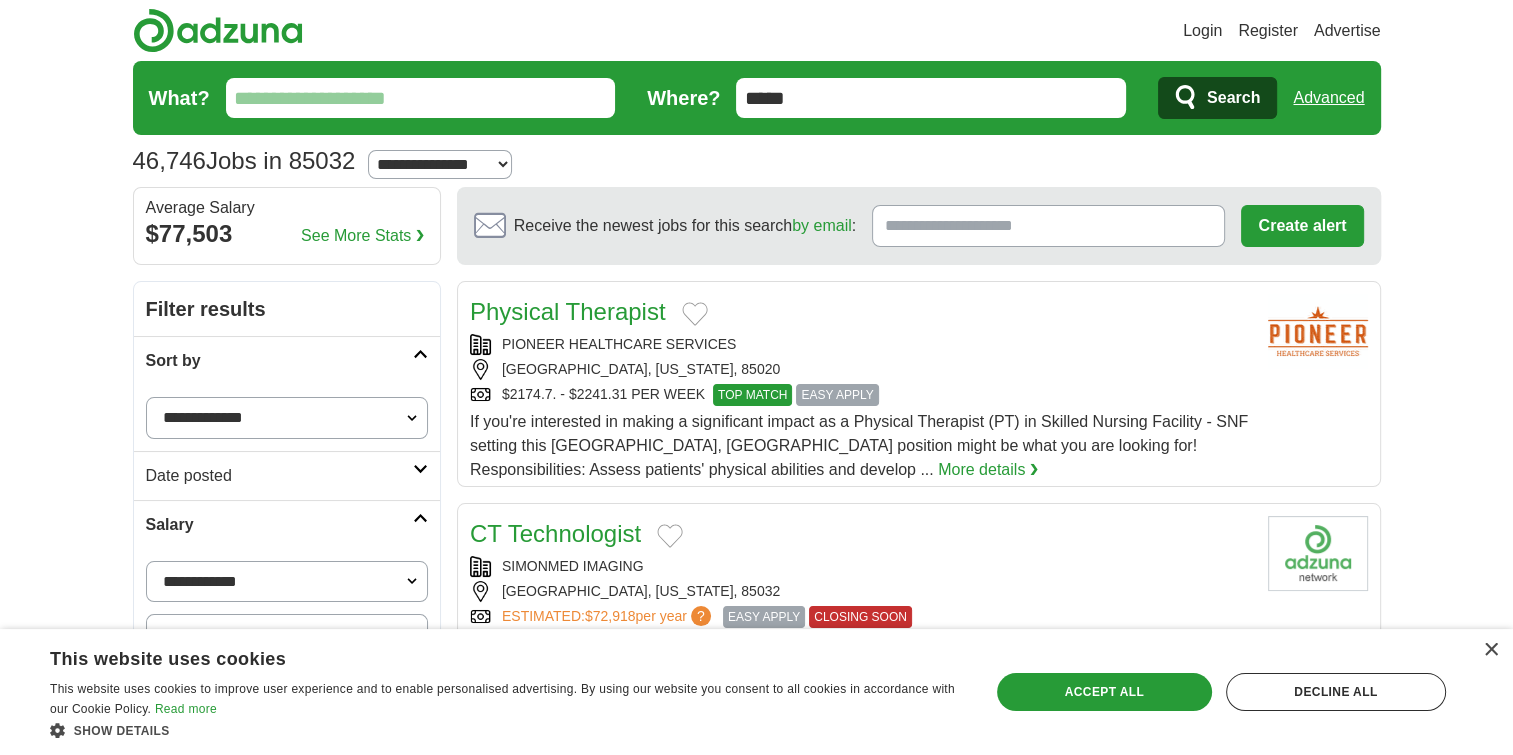 click on "**********" at bounding box center (287, 418) 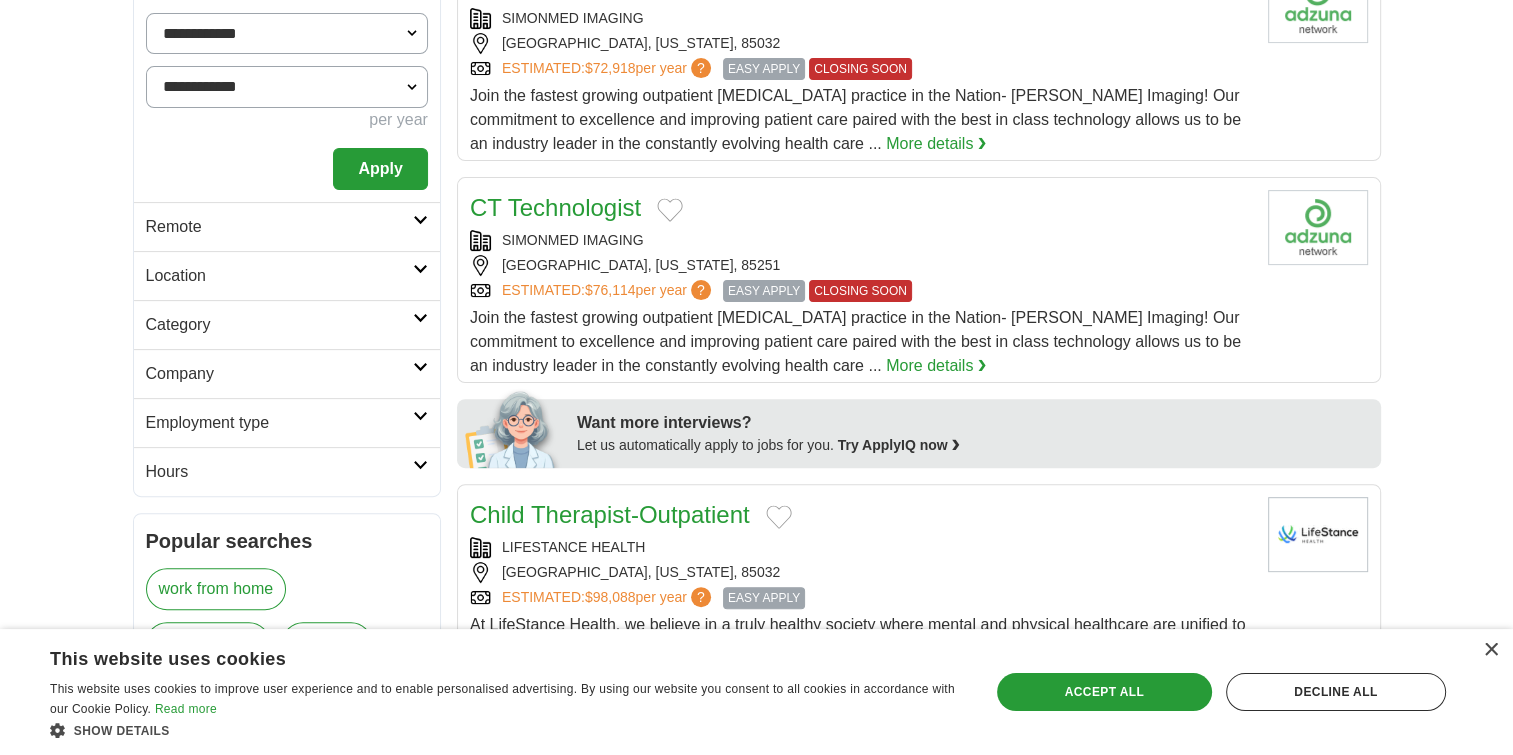 scroll, scrollTop: 600, scrollLeft: 0, axis: vertical 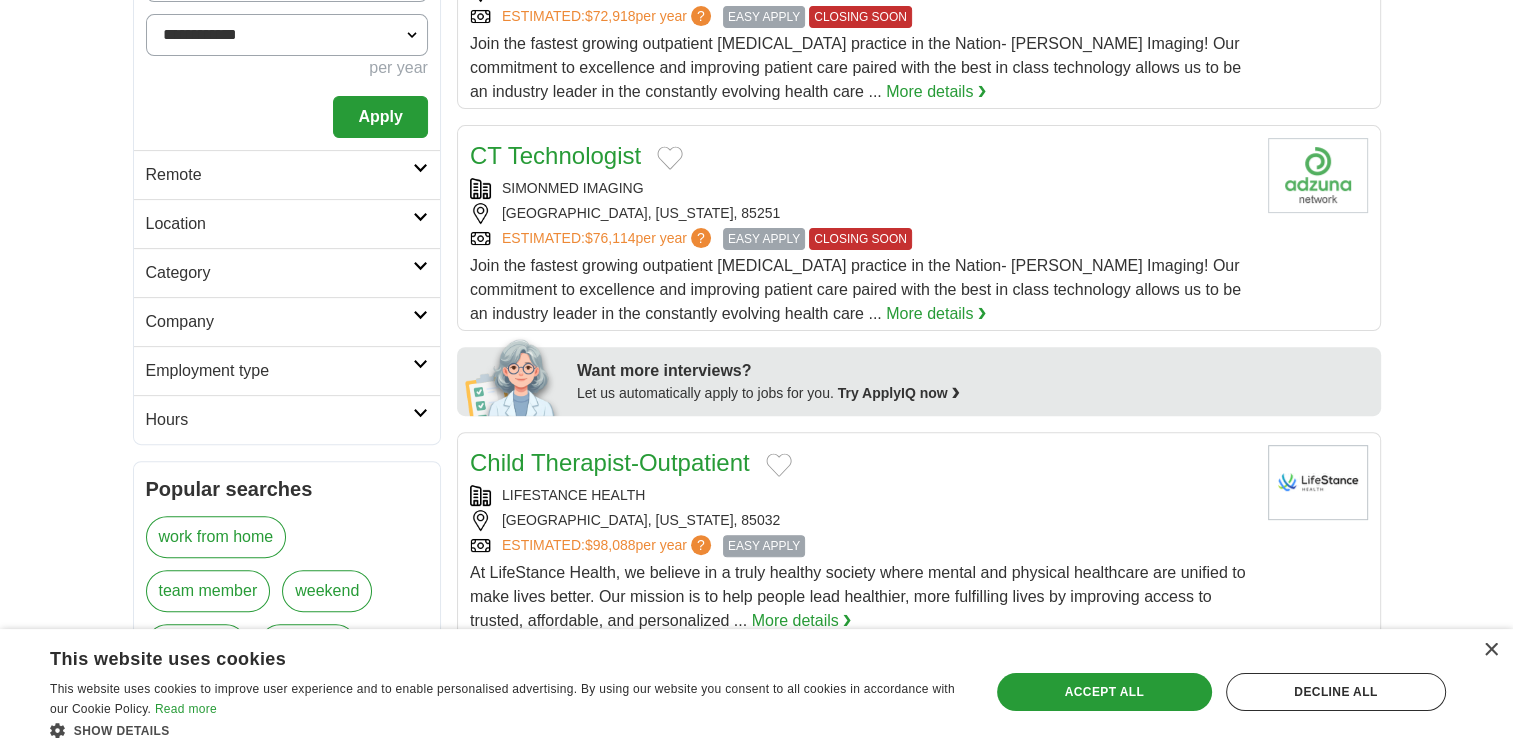 click at bounding box center (420, 266) 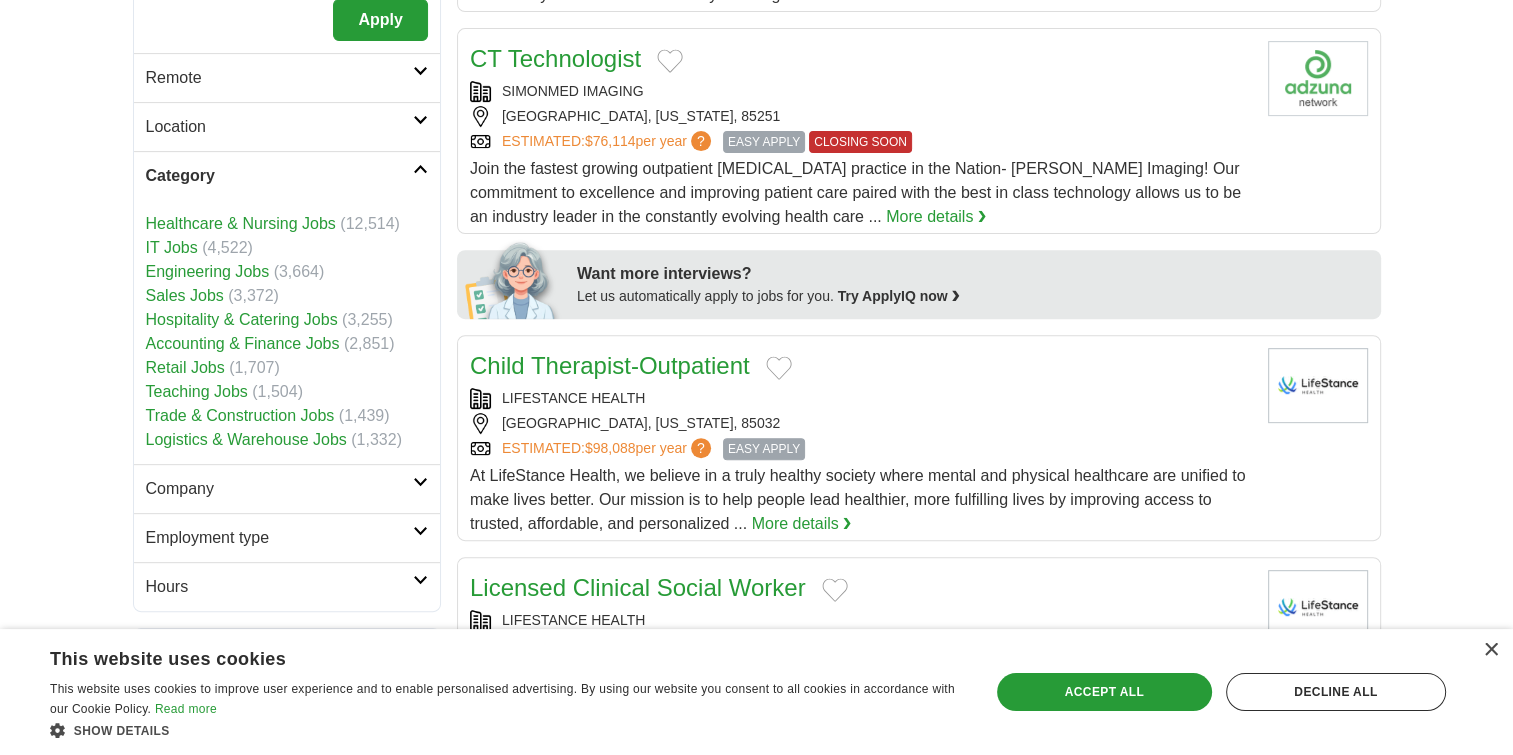 scroll, scrollTop: 700, scrollLeft: 0, axis: vertical 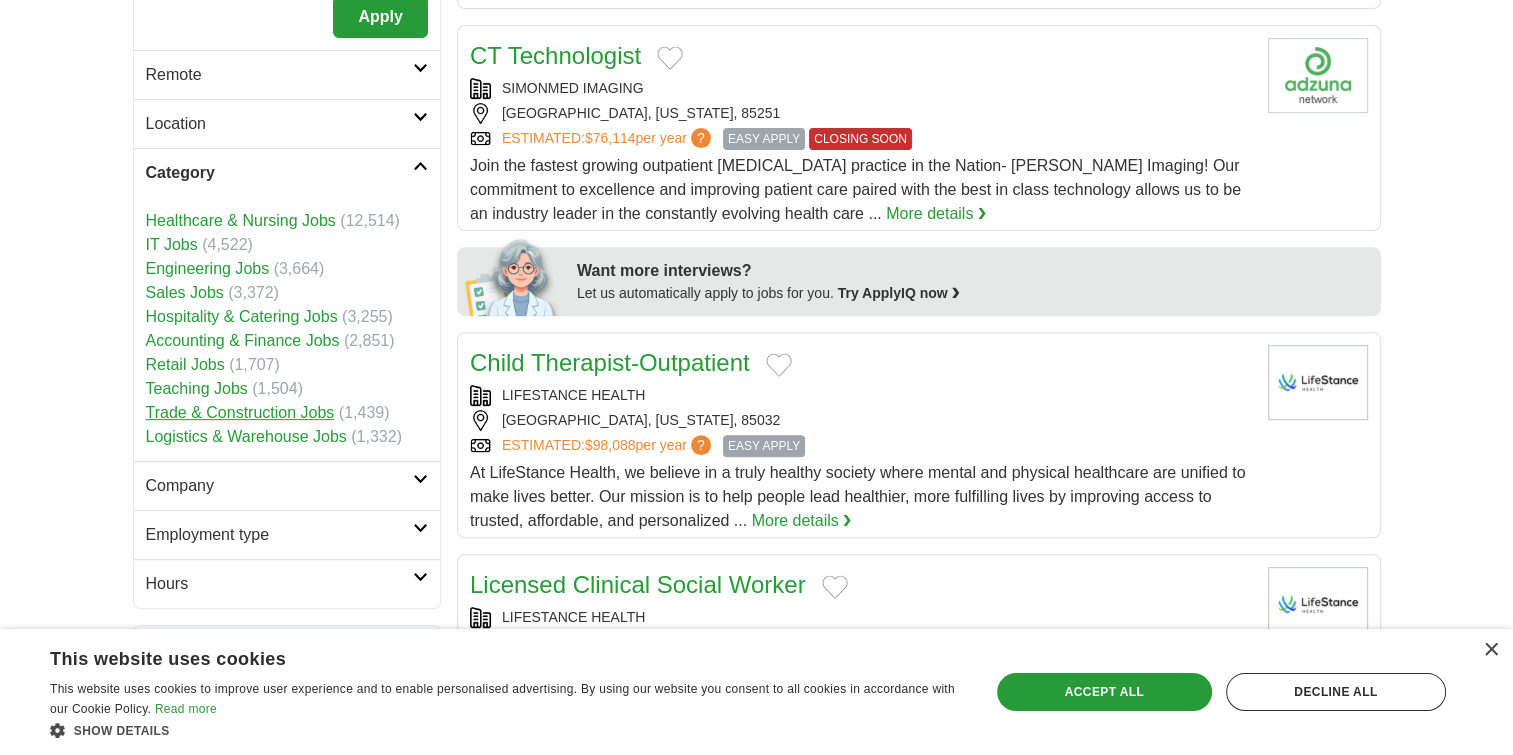 click on "Trade & Construction Jobs" at bounding box center [240, 412] 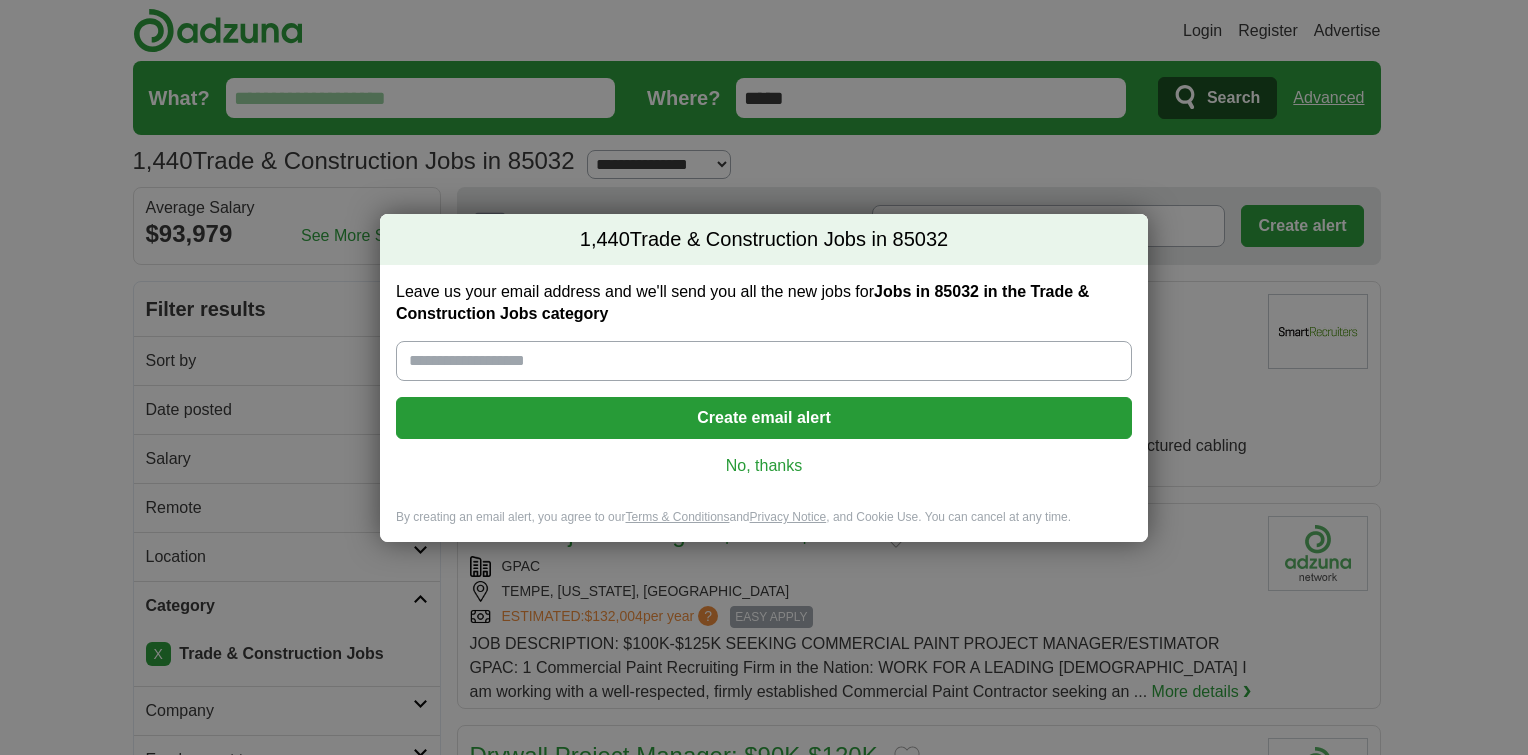 scroll, scrollTop: 0, scrollLeft: 0, axis: both 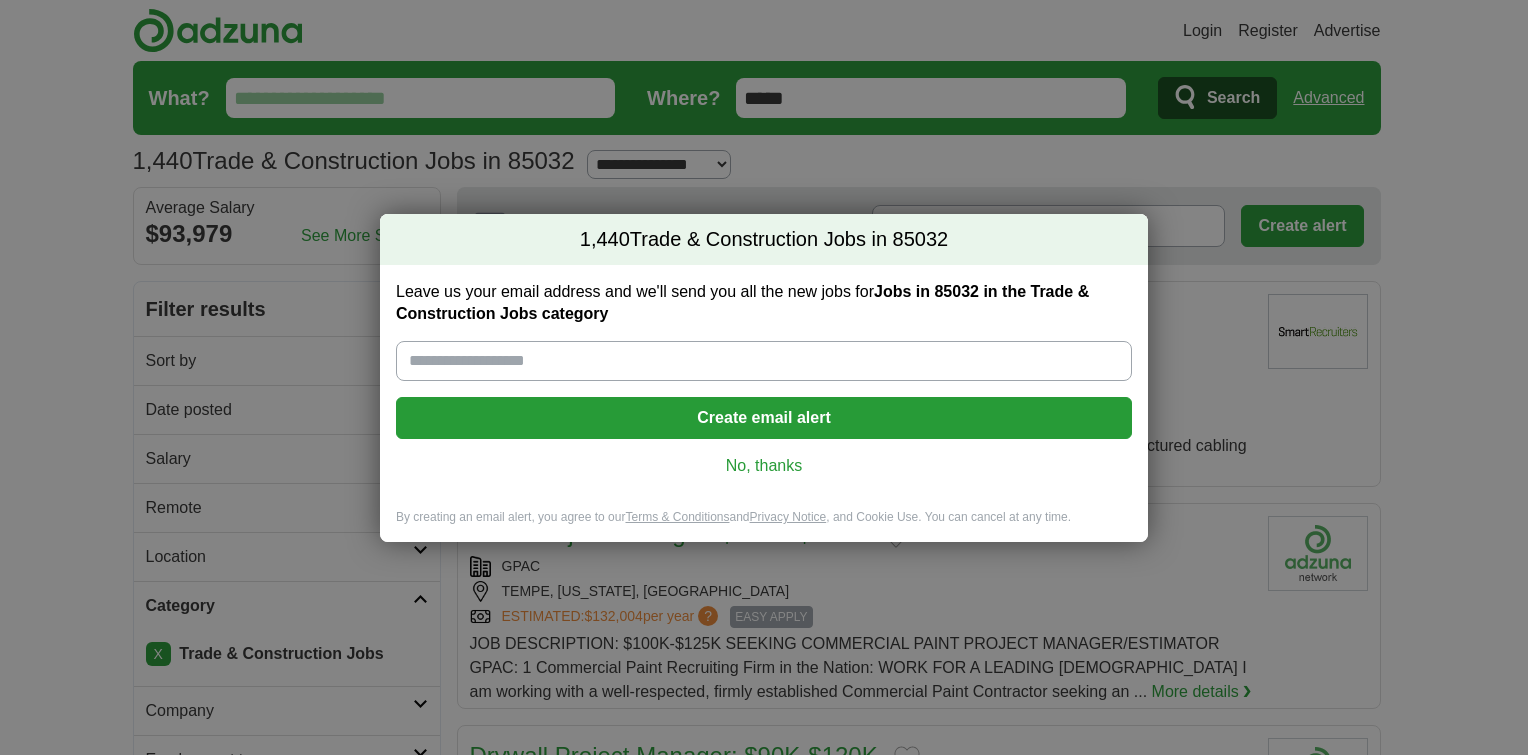 click on "Leave us your email address and we'll send you all the new jobs for  Jobs in 85032 in the Trade & Construction Jobs category" at bounding box center (764, 361) 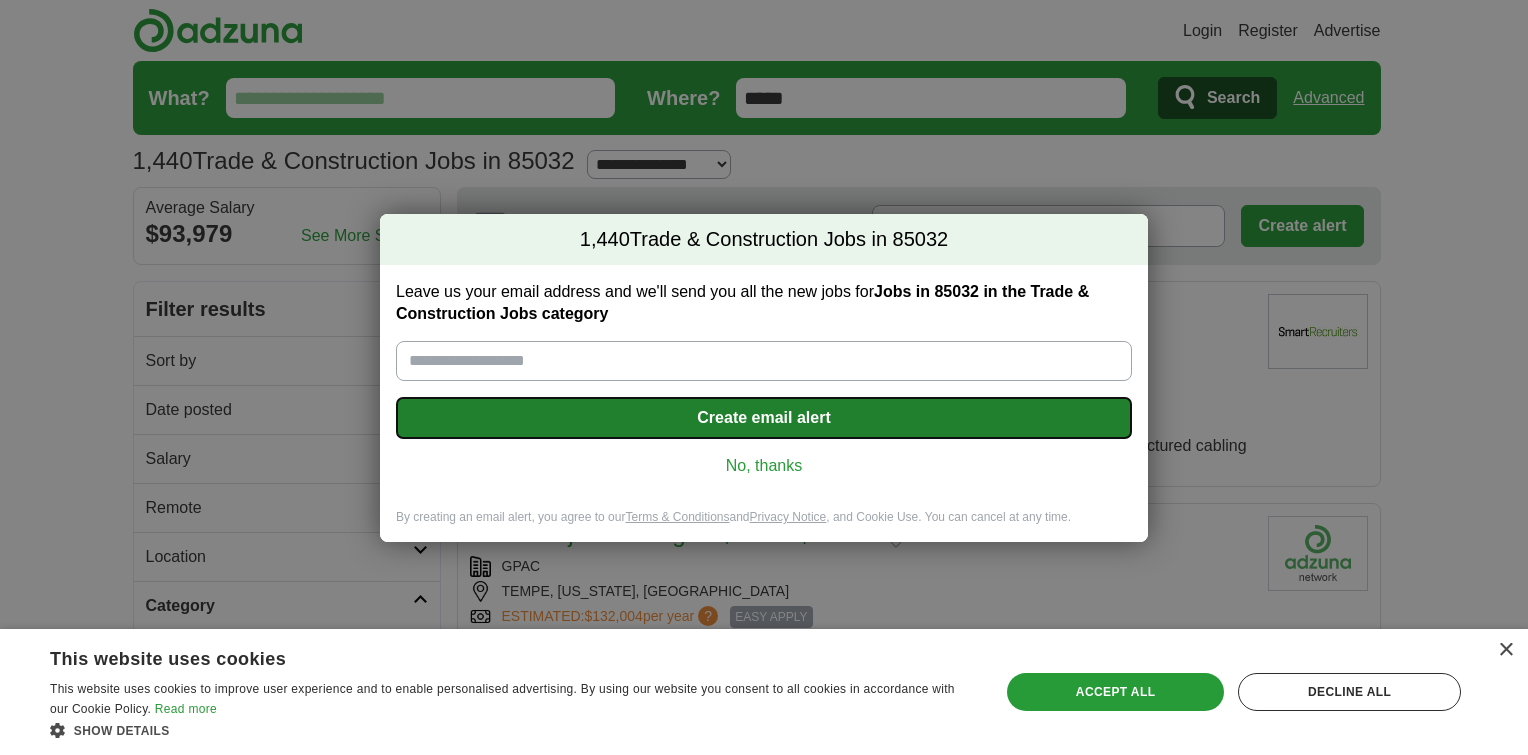 click on "Create email alert" at bounding box center (764, 418) 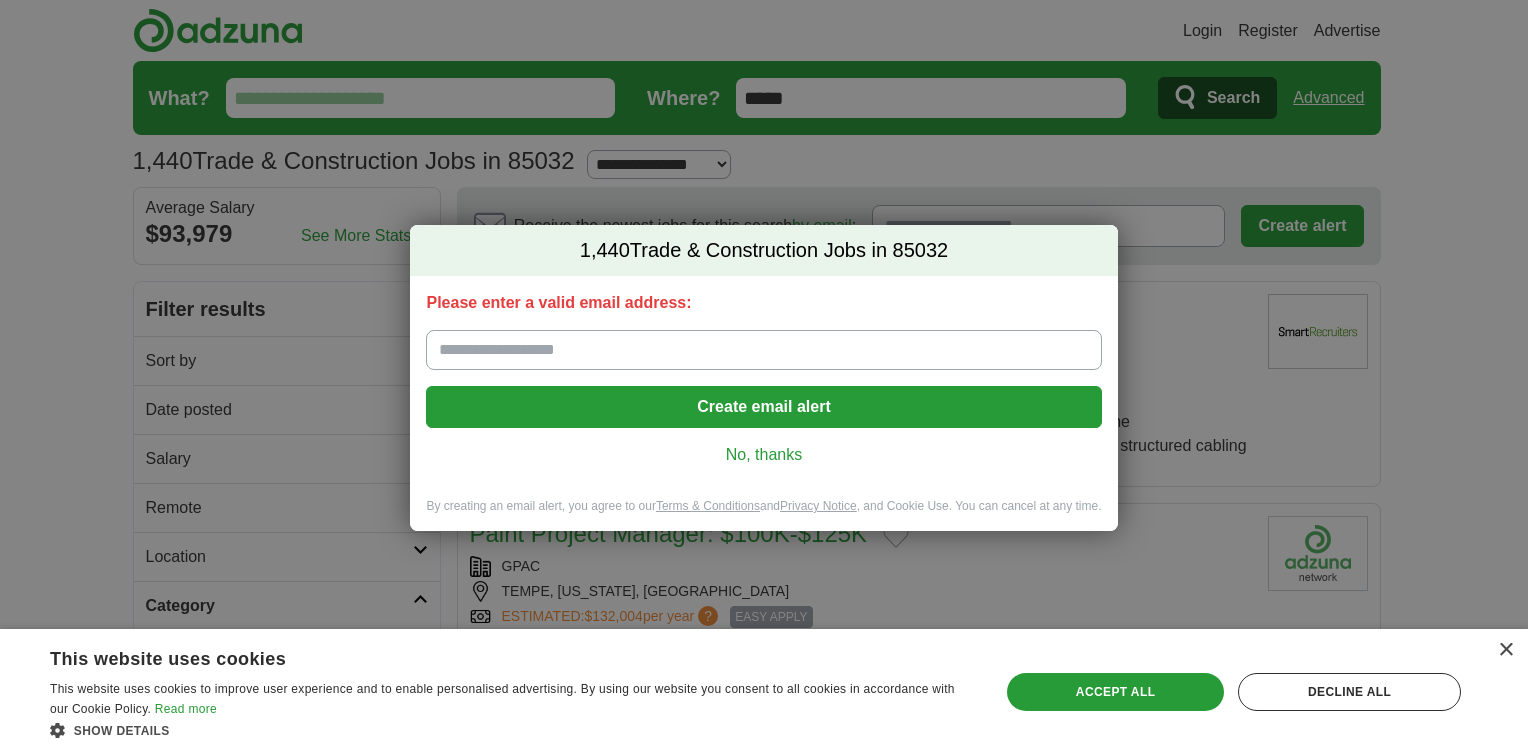 click on "Please enter a valid email address:" at bounding box center [763, 350] 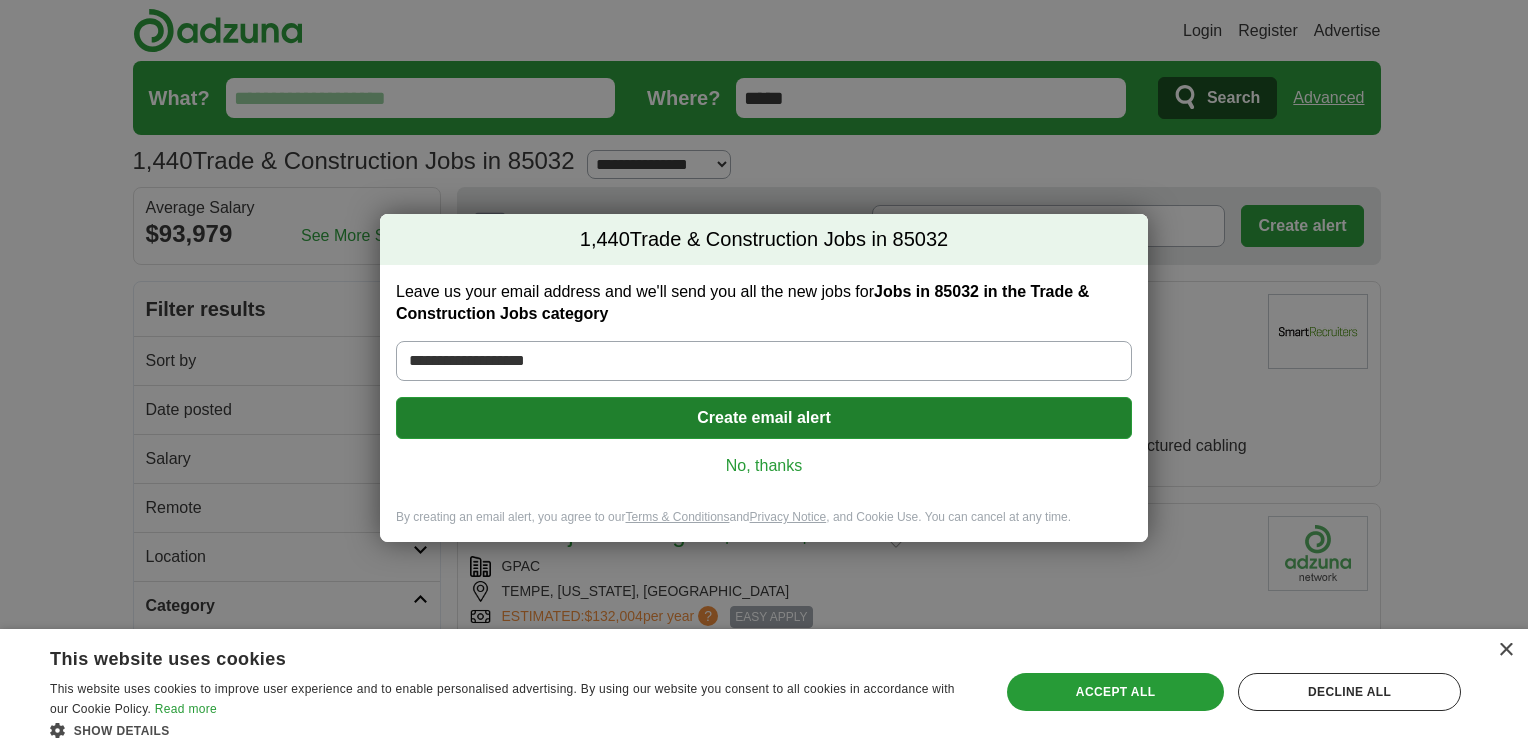 type on "**********" 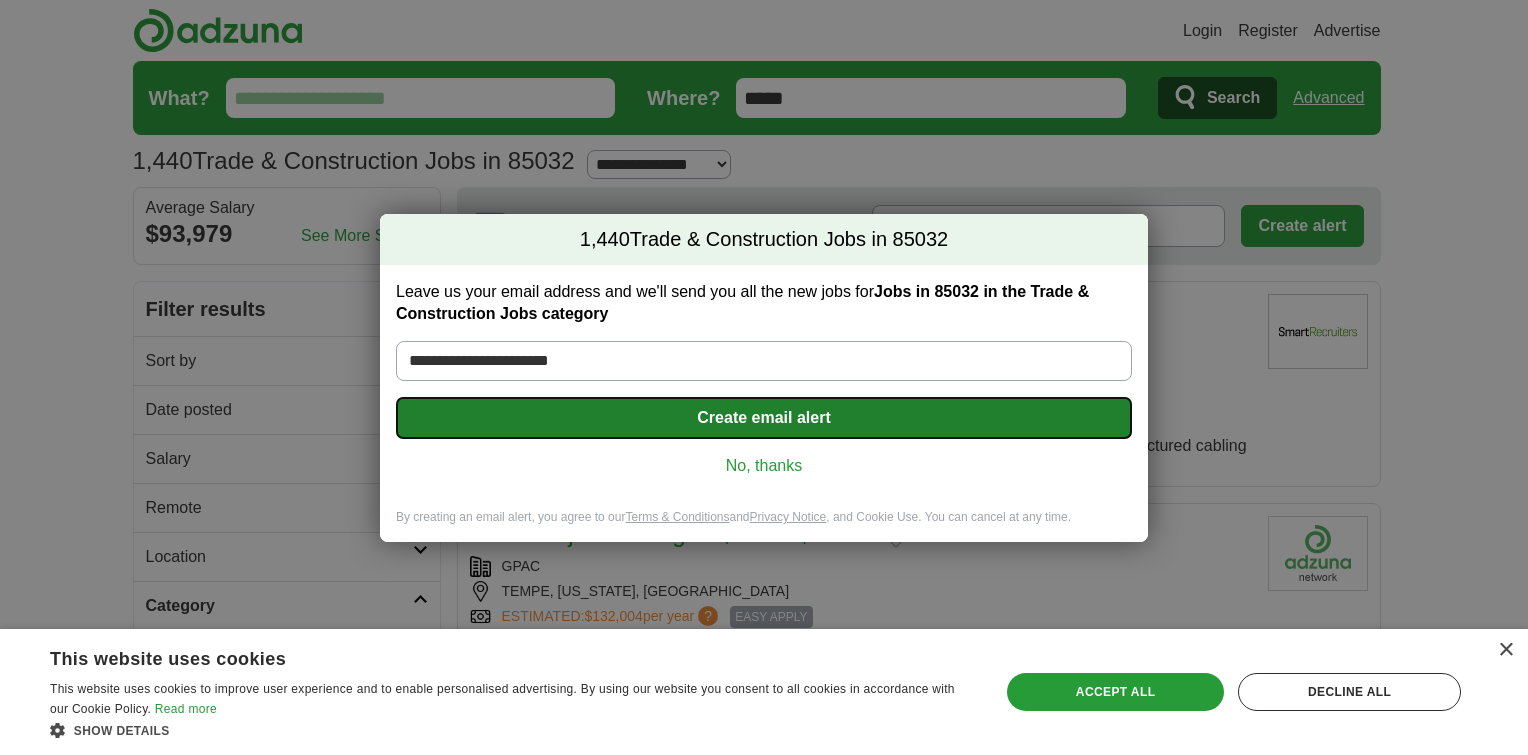 click on "Create email alert" at bounding box center (764, 418) 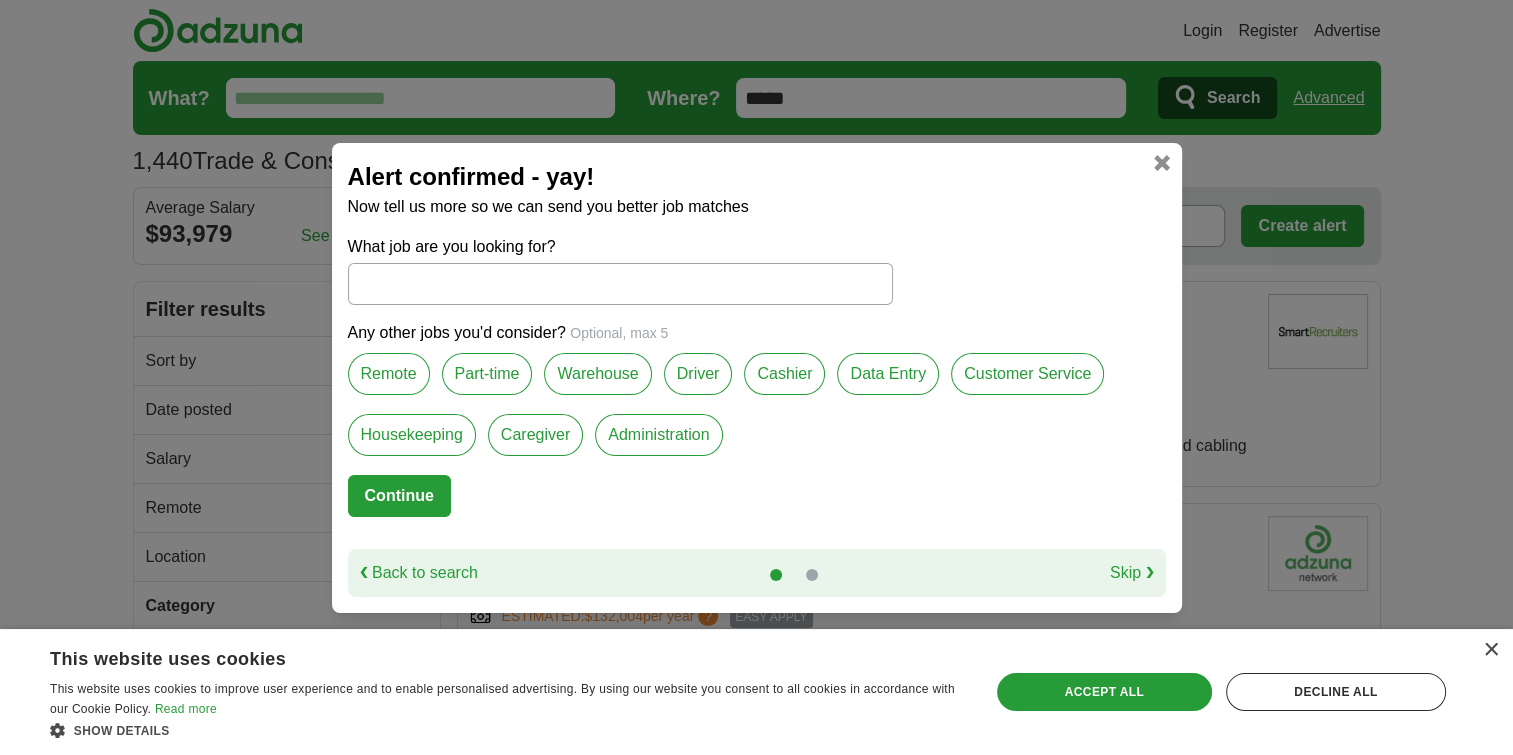 click on "Administration" at bounding box center (658, 435) 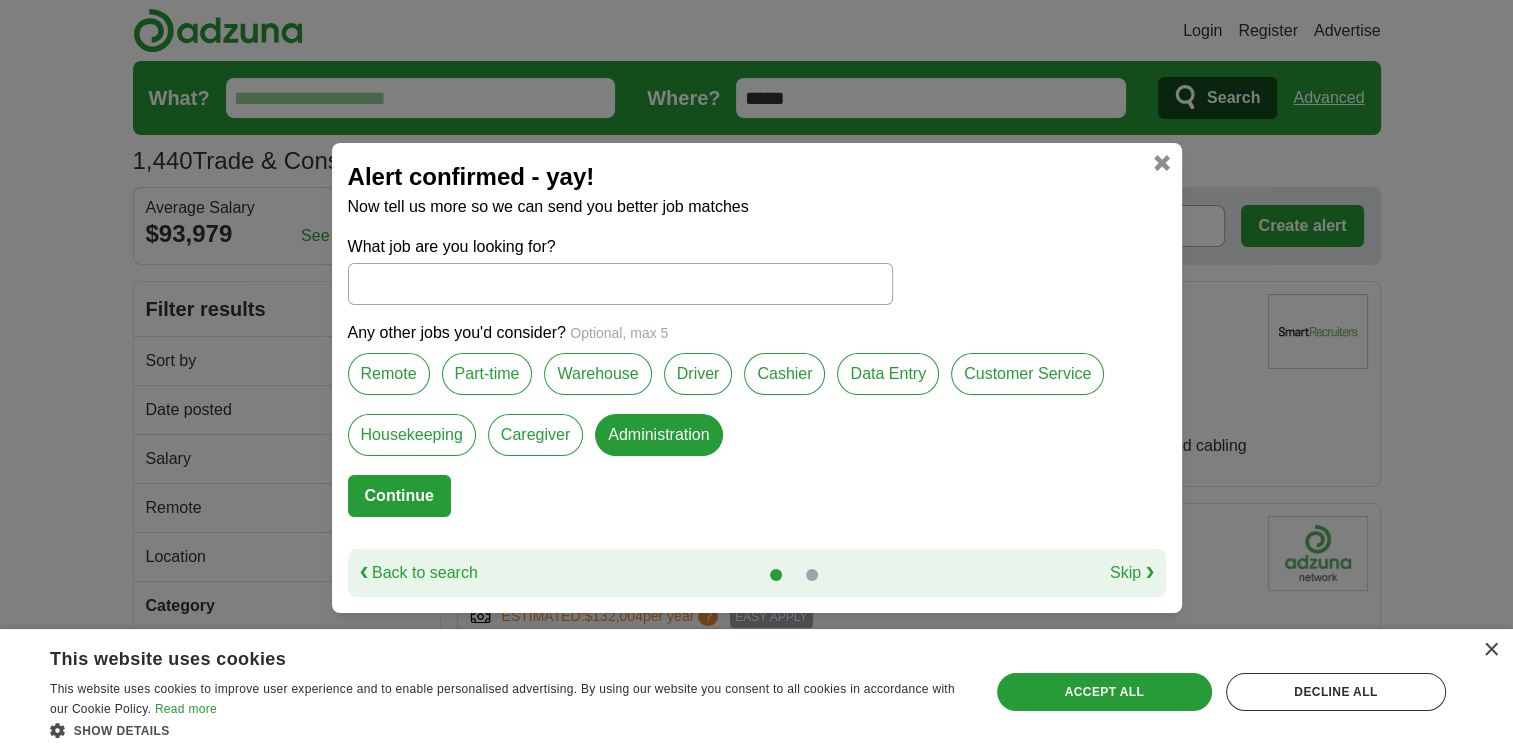 click on "Skip ❯" at bounding box center (1132, 573) 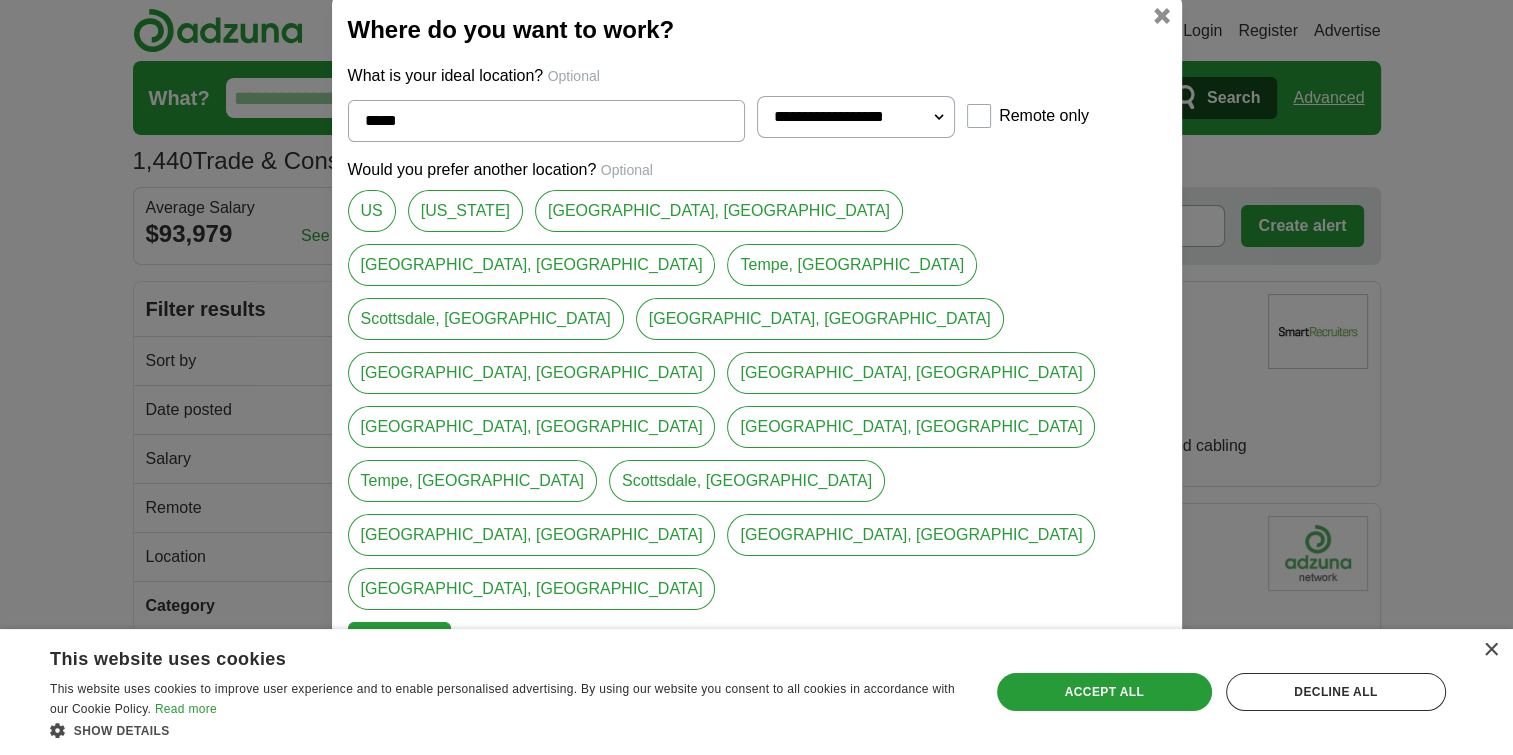 click on "[US_STATE]" at bounding box center [465, 211] 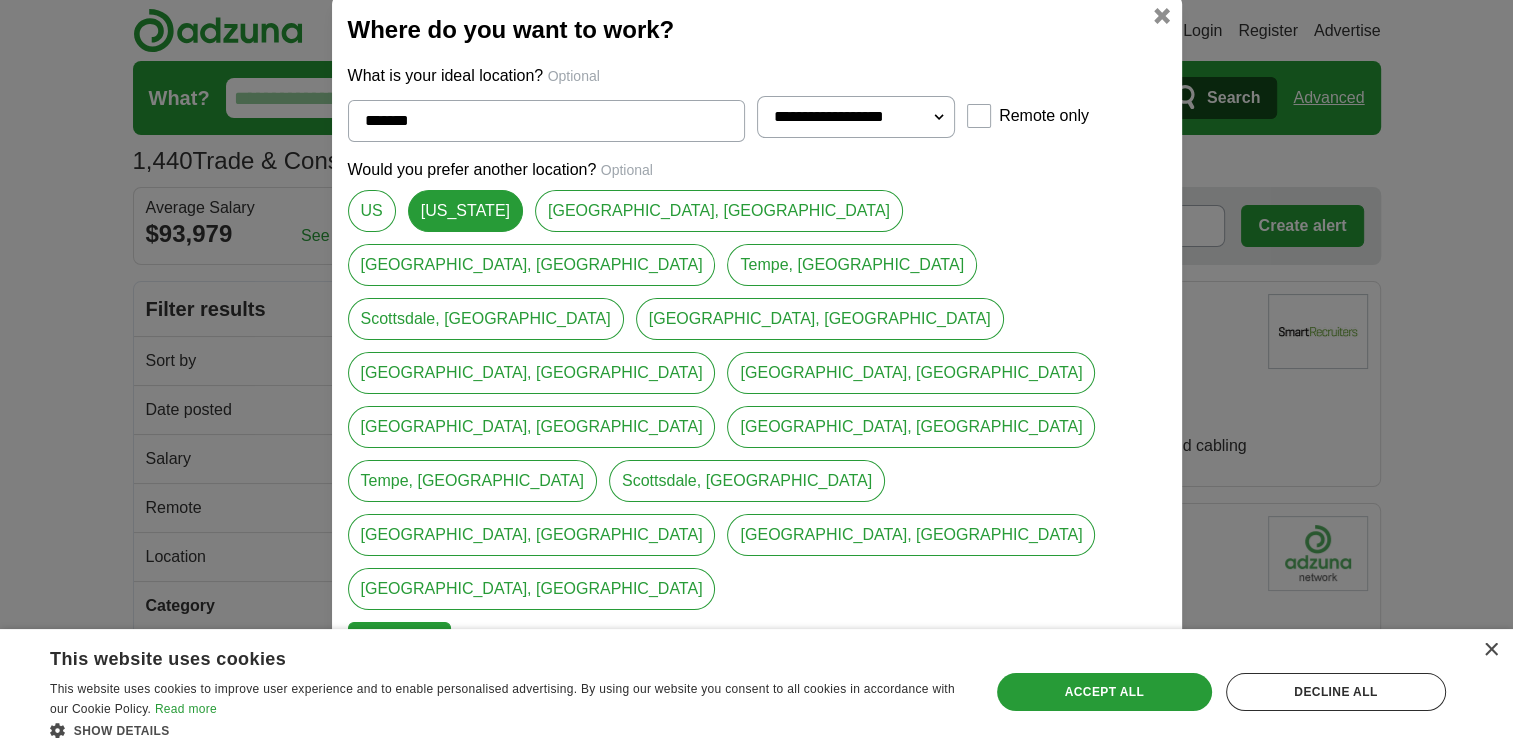 click on "Phoenix, AZ" at bounding box center [532, 265] 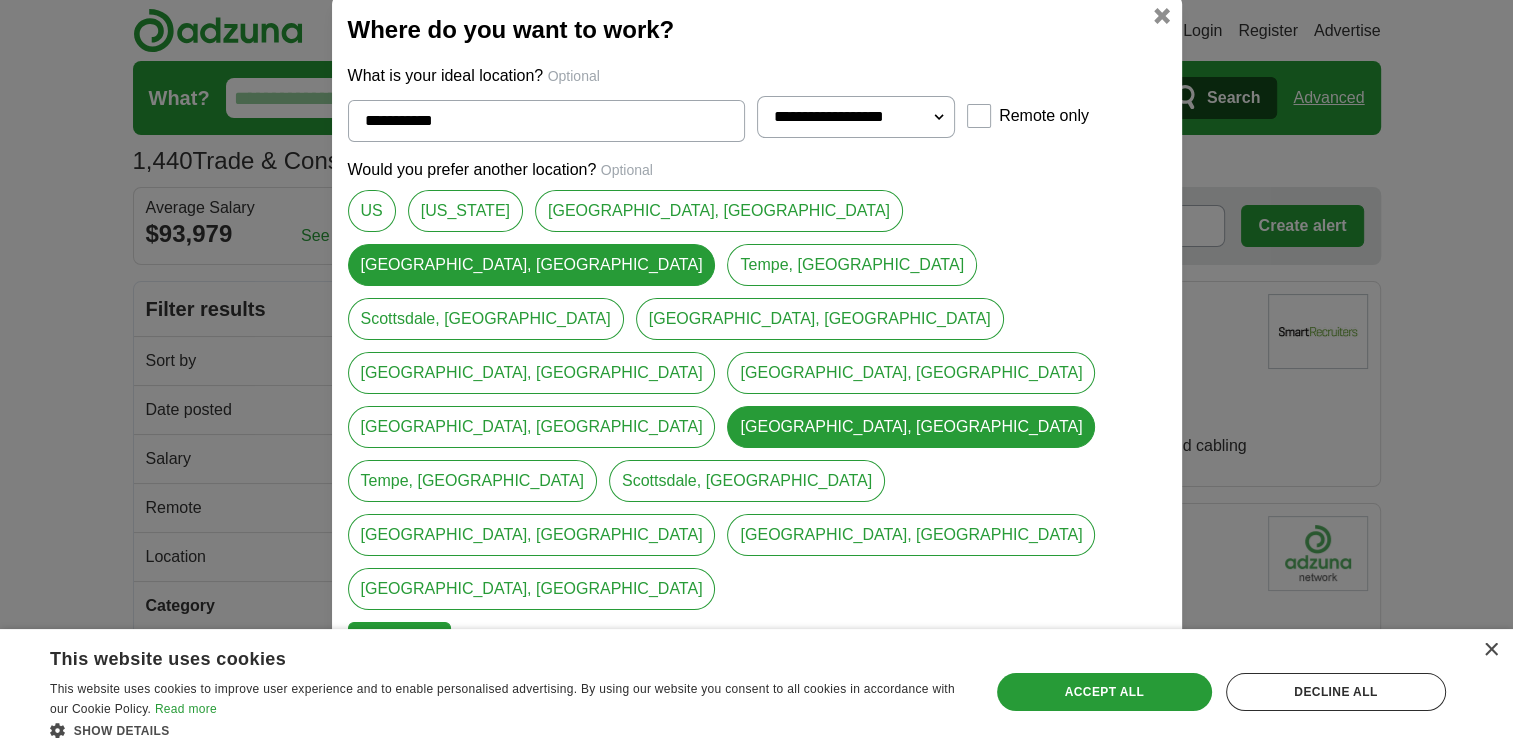 click on "Scottsdale, AZ" at bounding box center (486, 319) 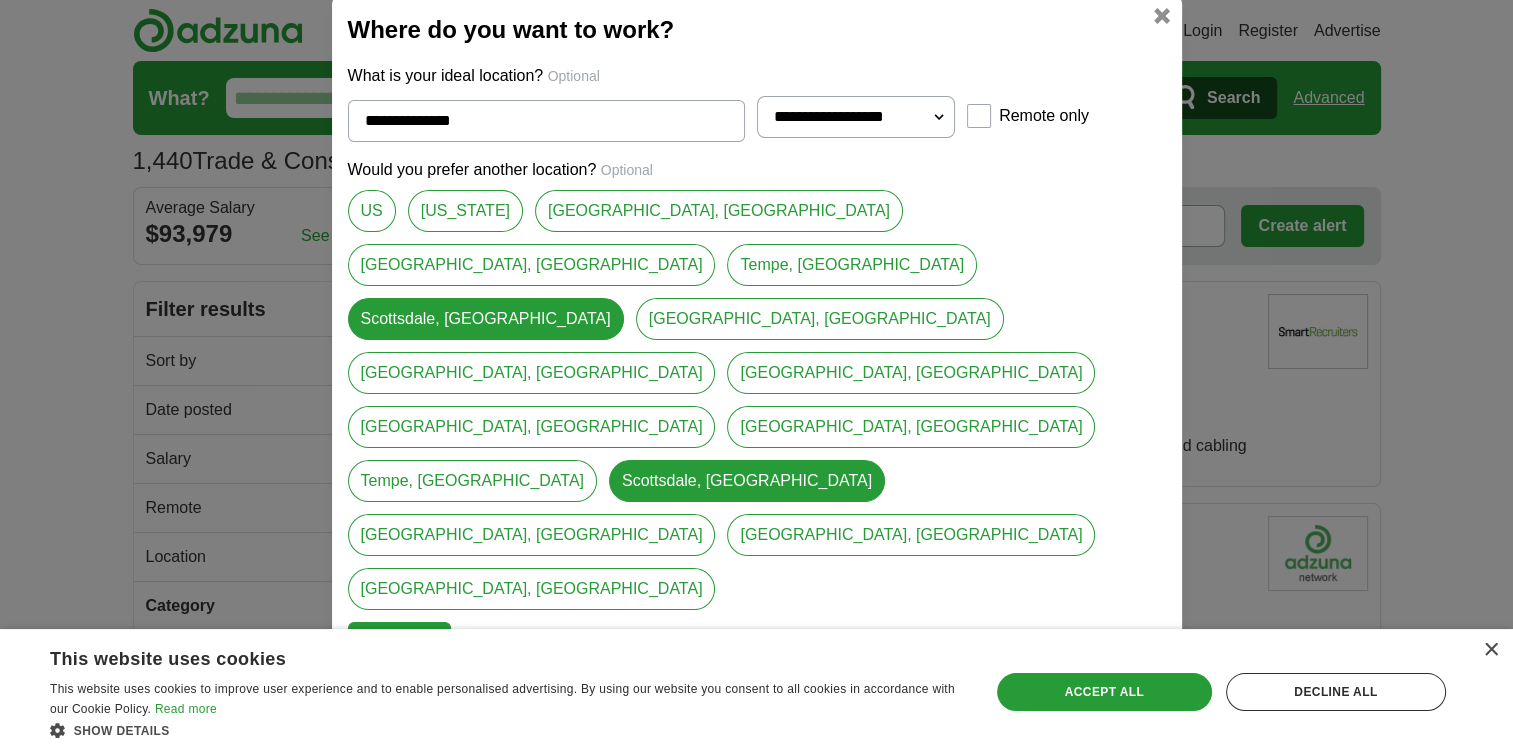 click on "**********" at bounding box center (856, 117) 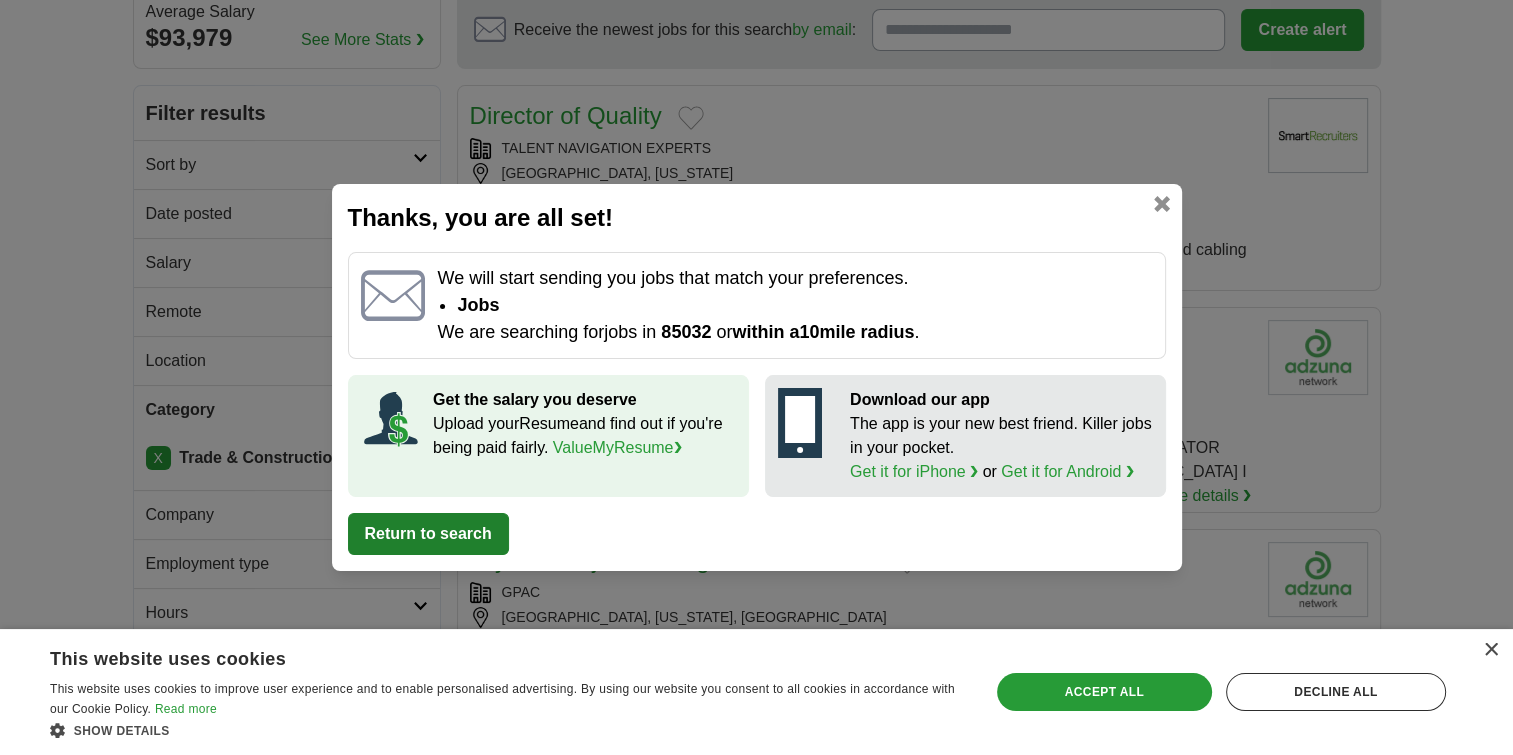 scroll, scrollTop: 200, scrollLeft: 0, axis: vertical 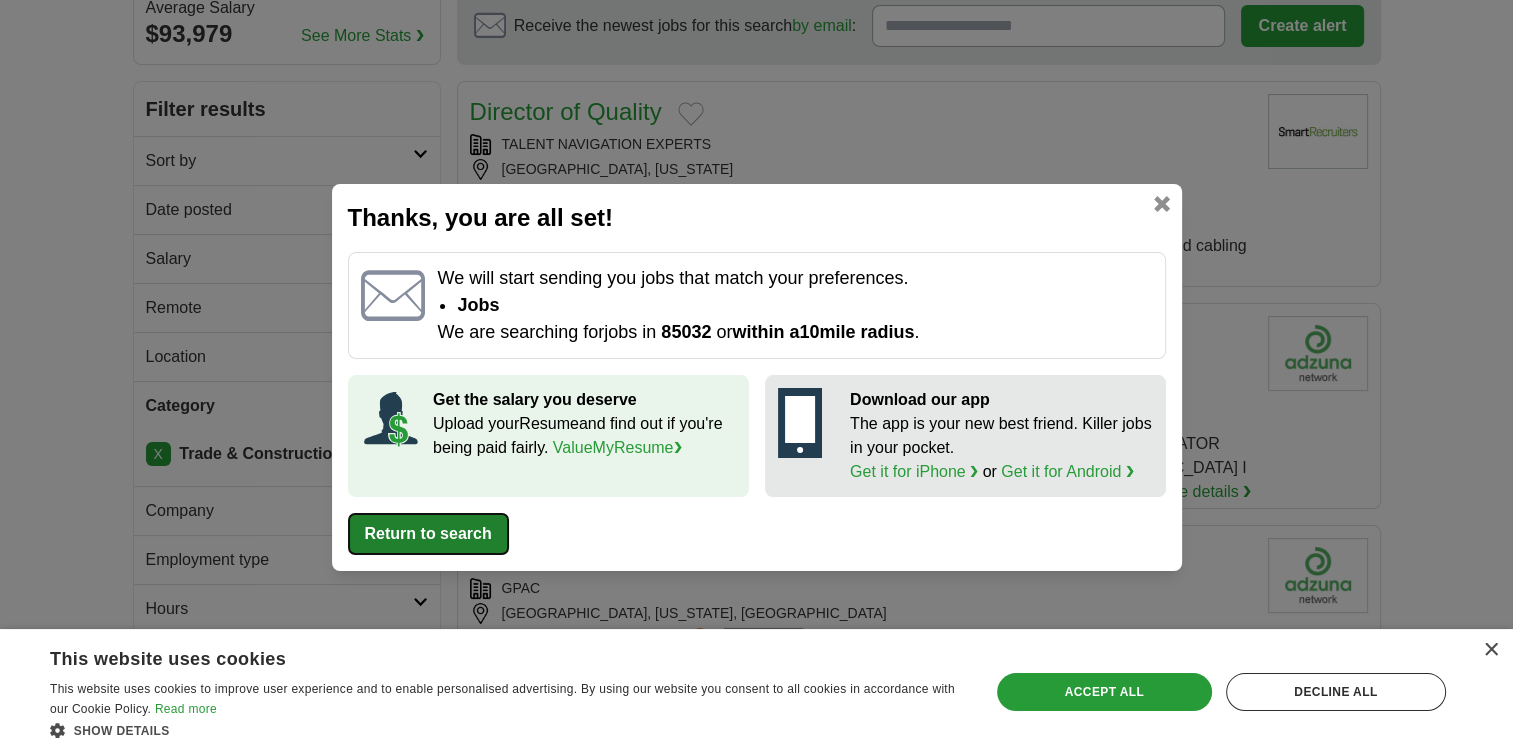 click on "Return to search" at bounding box center [428, 534] 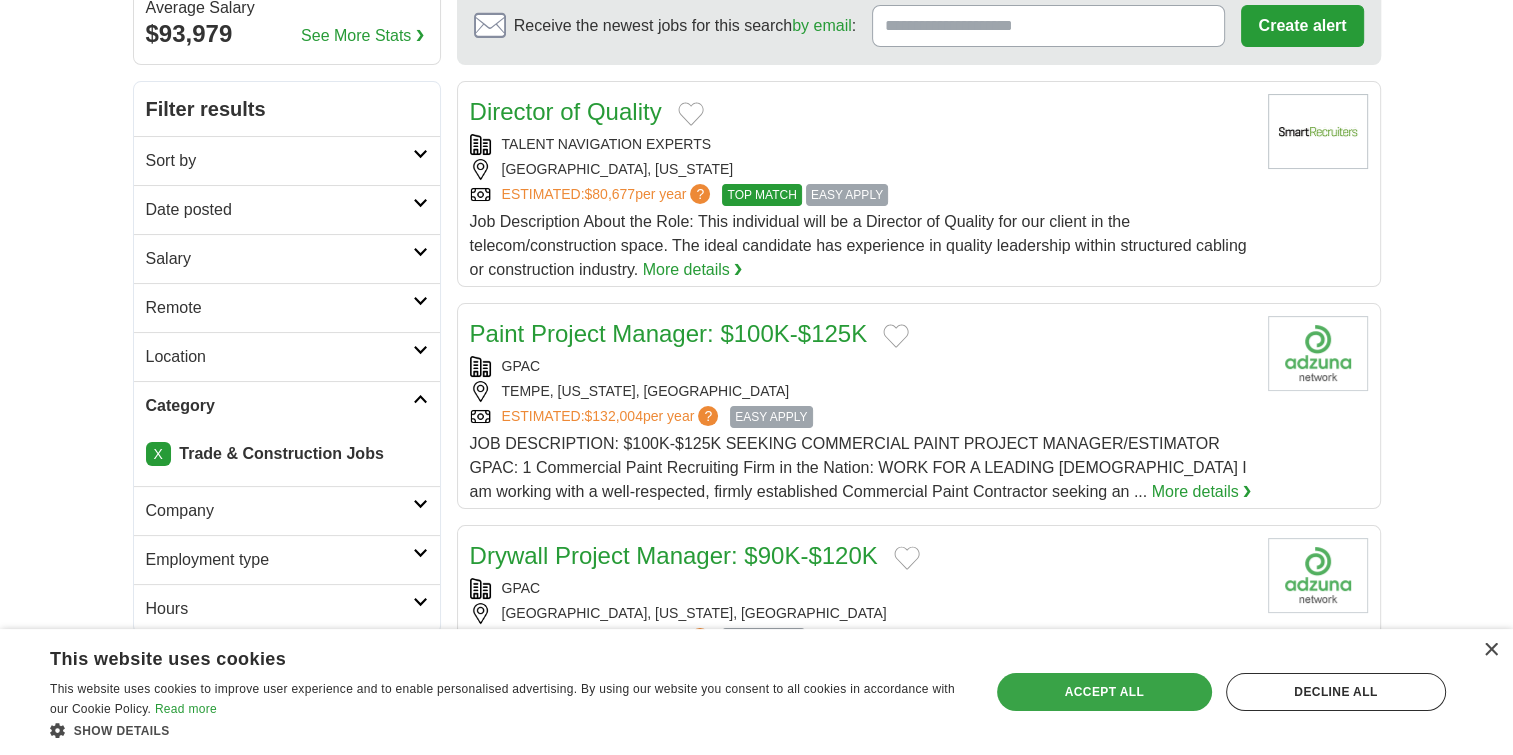 click on "Accept all" at bounding box center (1104, 692) 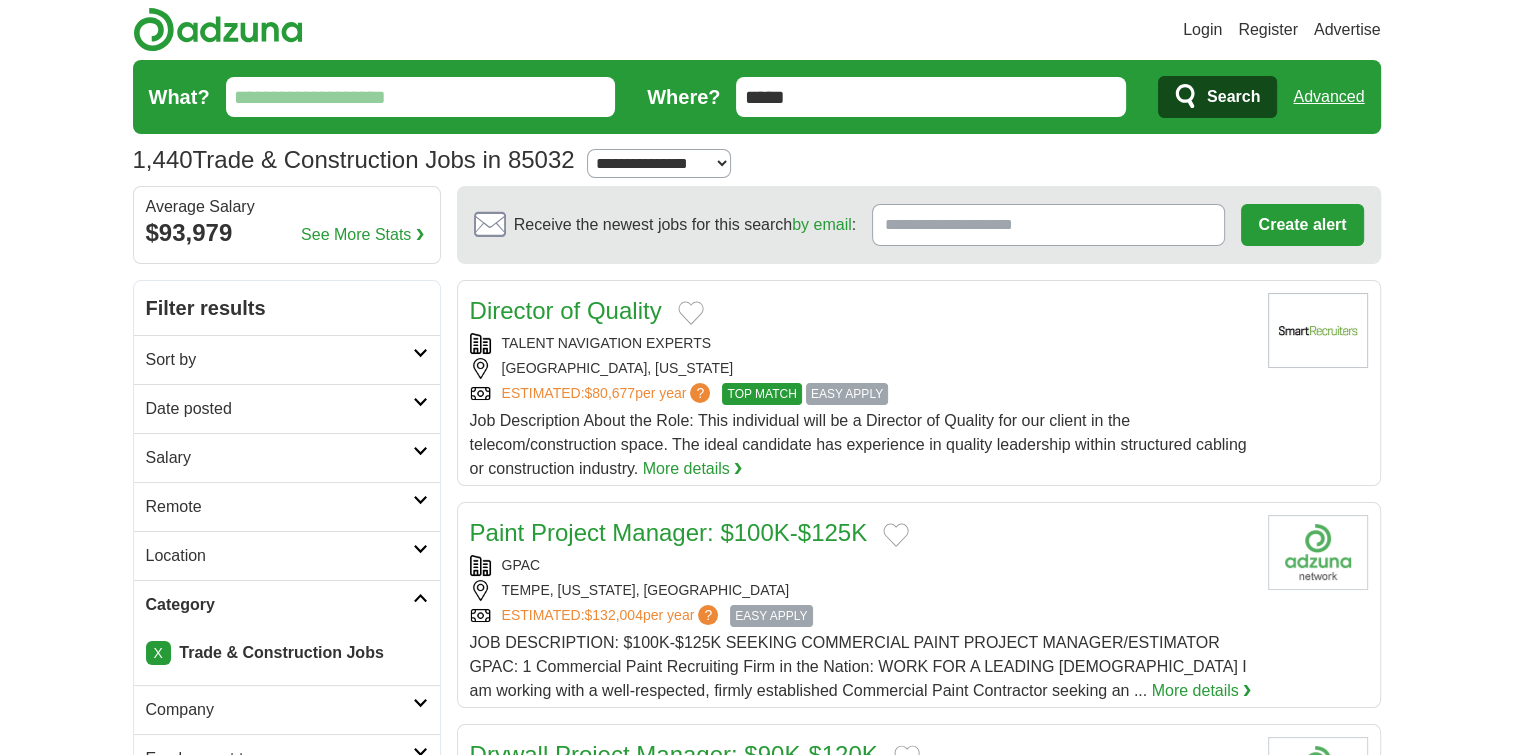 scroll, scrollTop: 0, scrollLeft: 0, axis: both 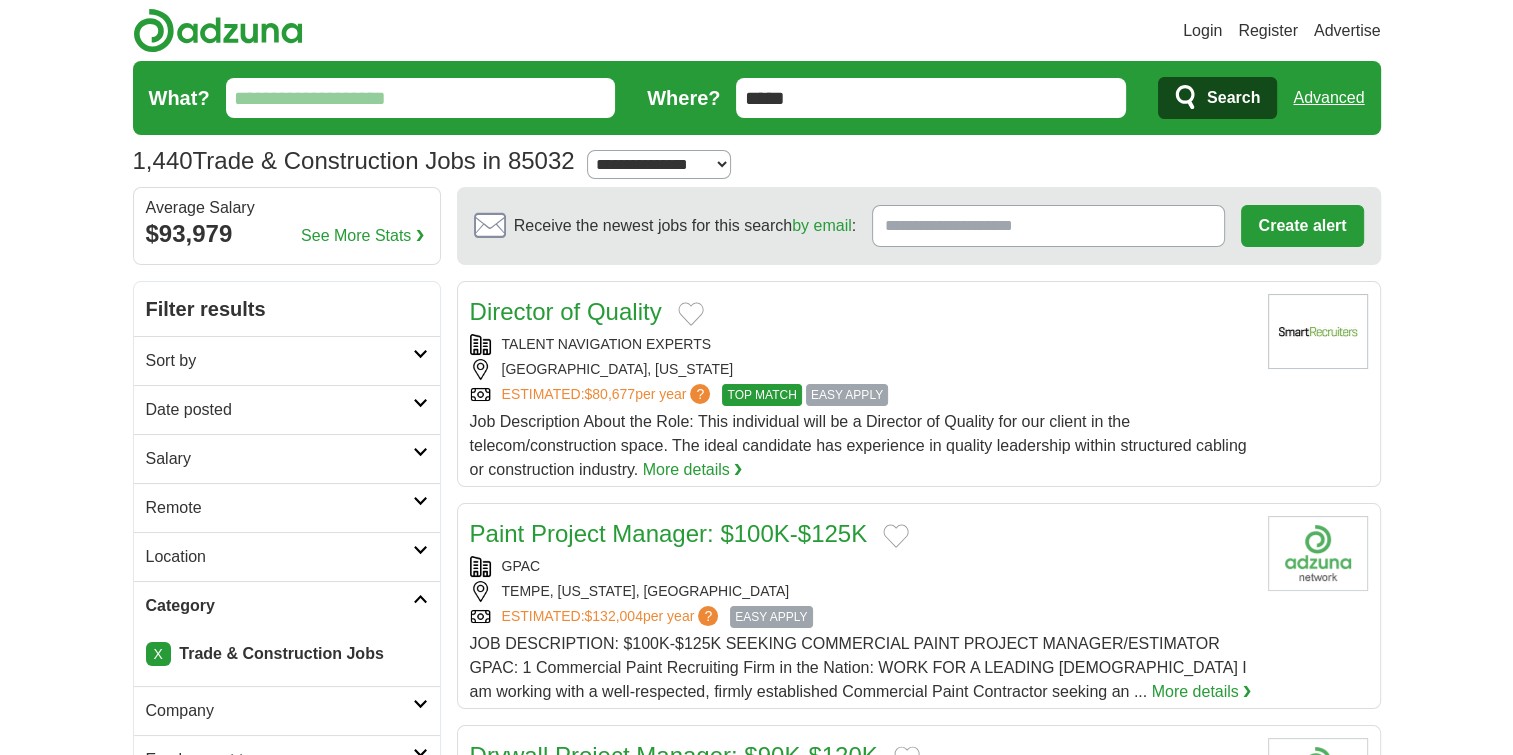 click on "What?" at bounding box center [421, 98] 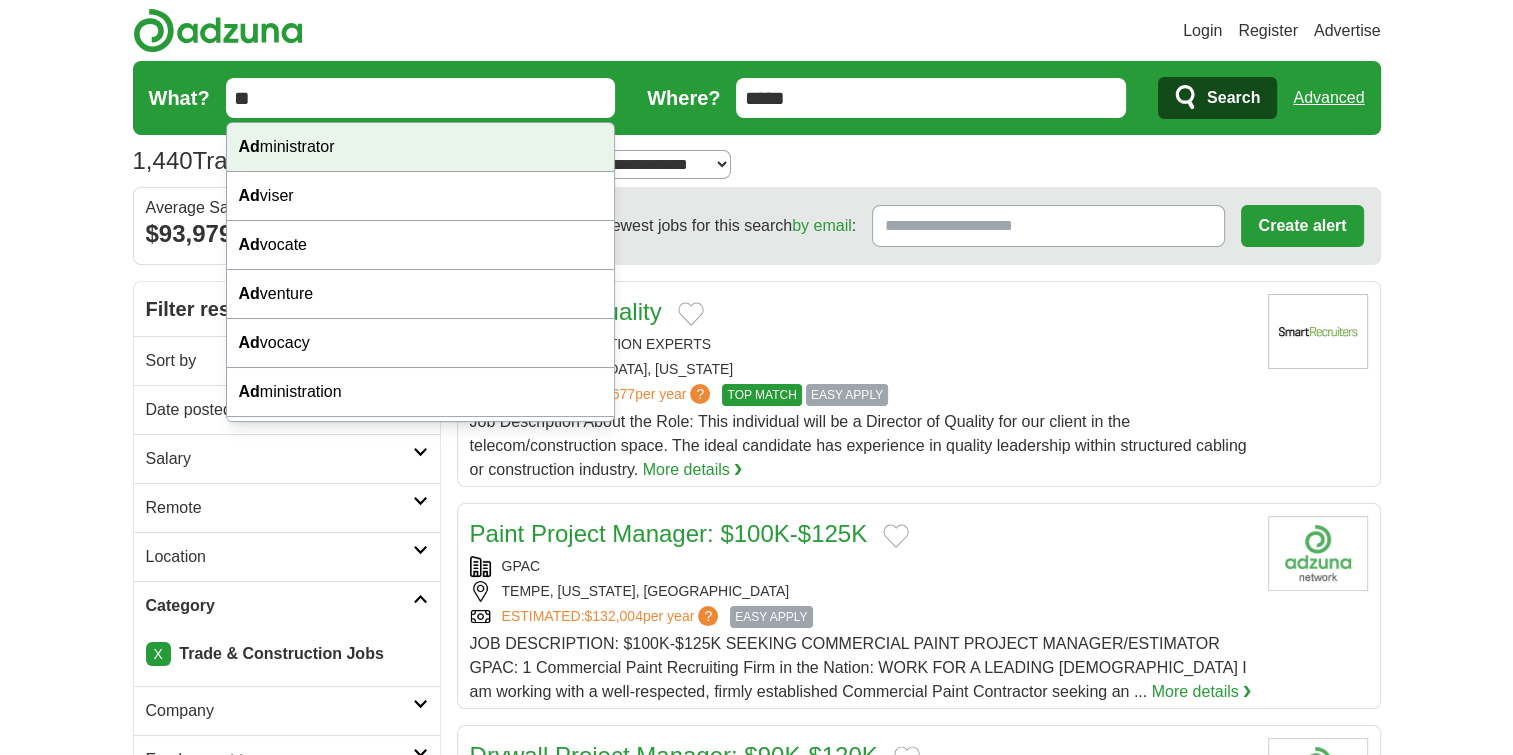 click on "Ad ministrator" at bounding box center (421, 147) 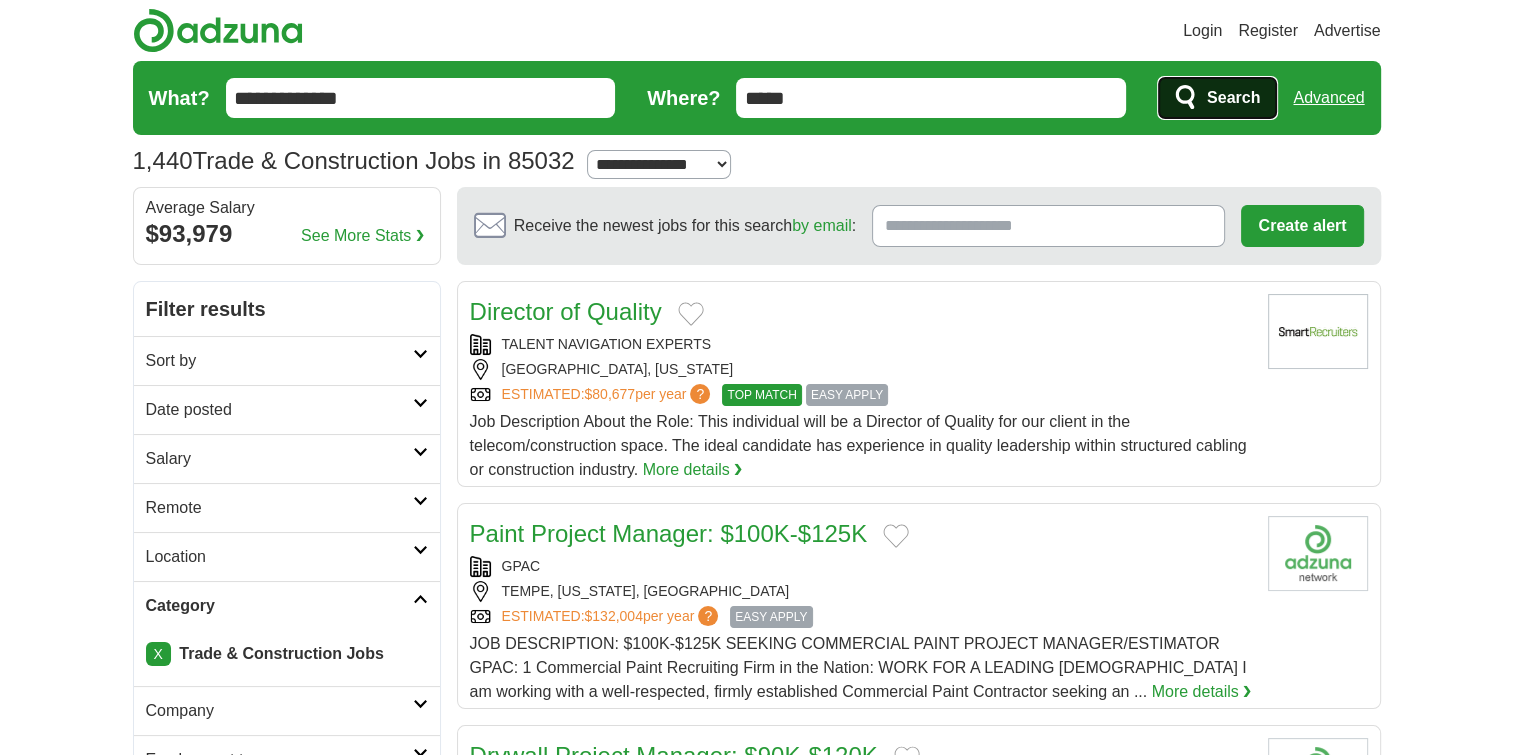 click on "Search" at bounding box center (1233, 98) 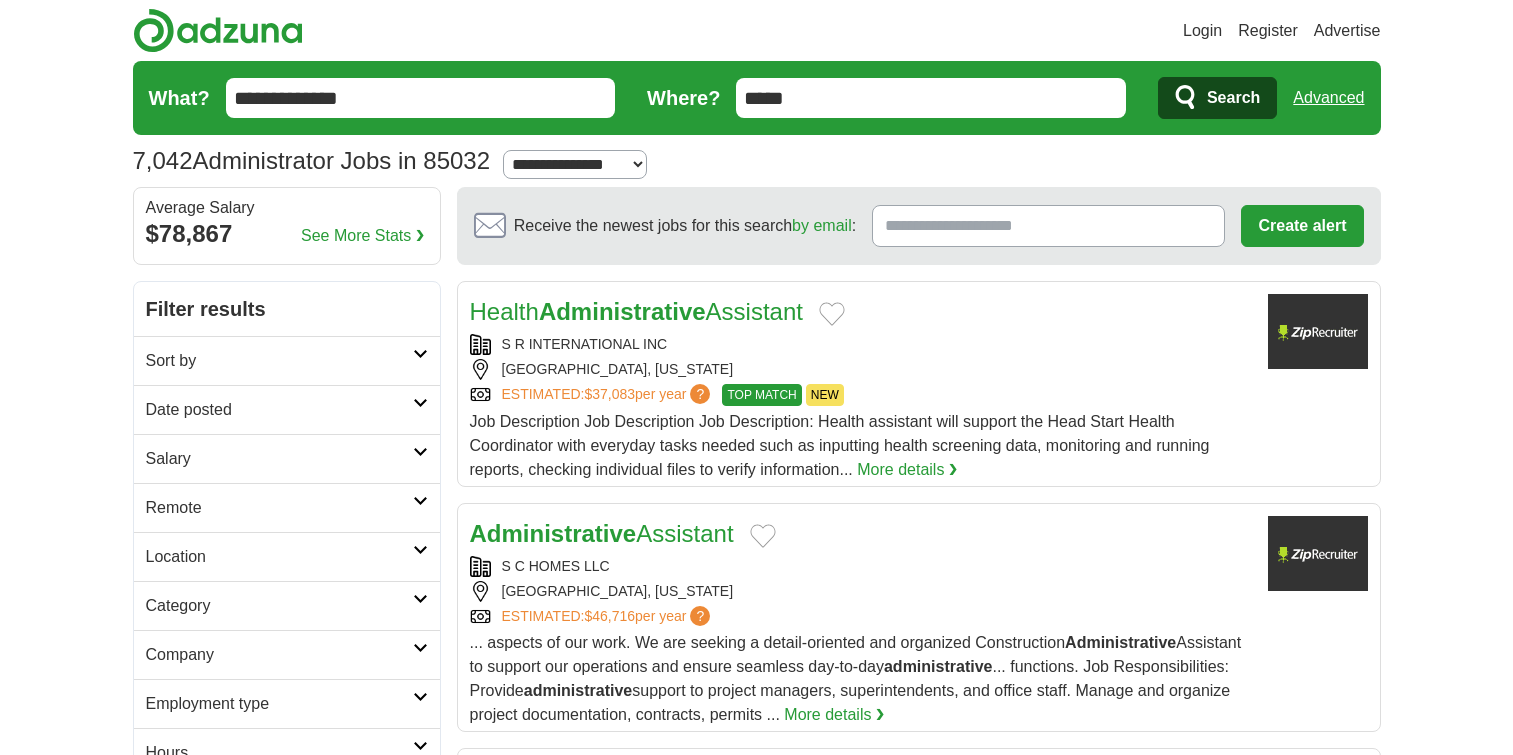 scroll, scrollTop: 0, scrollLeft: 0, axis: both 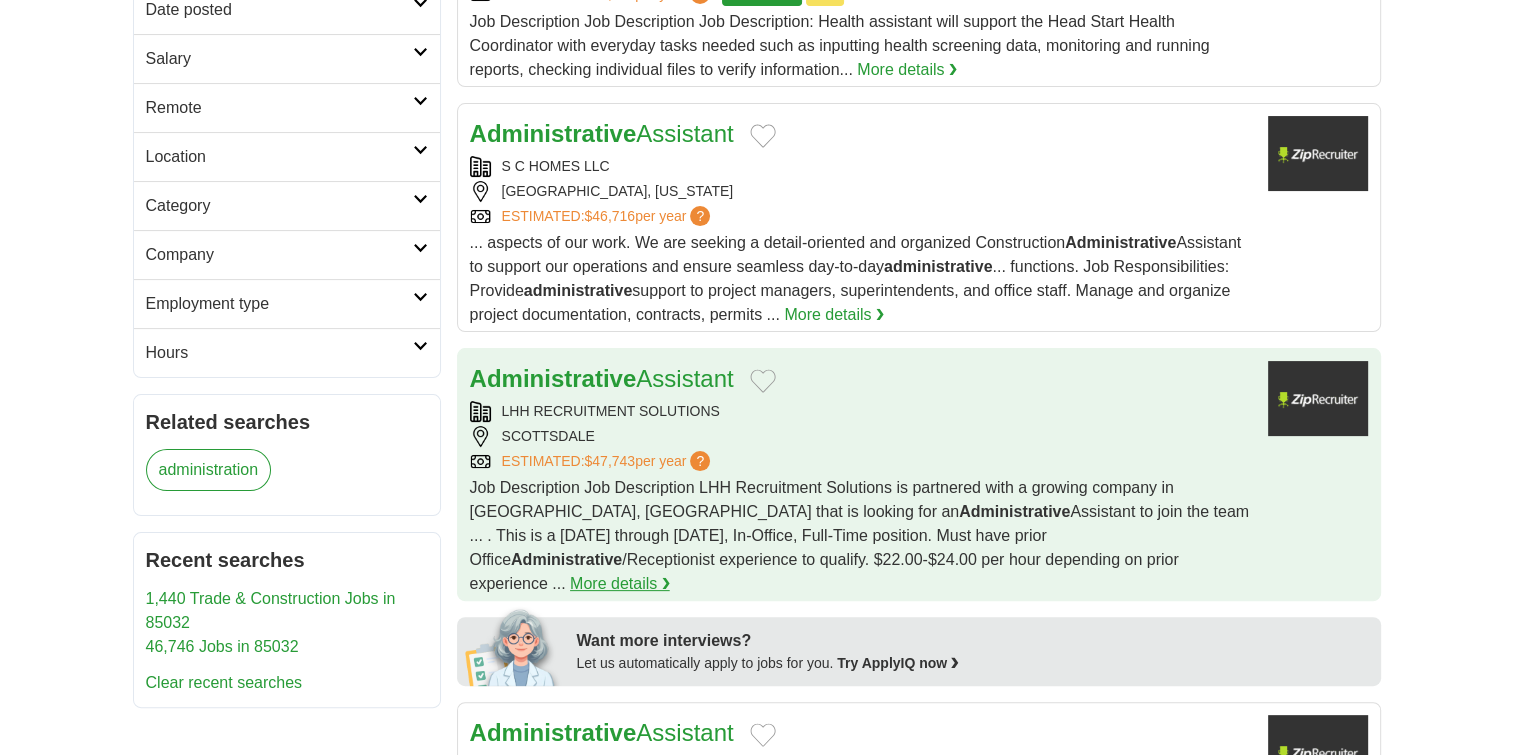 click on "More details ❯" at bounding box center (620, 584) 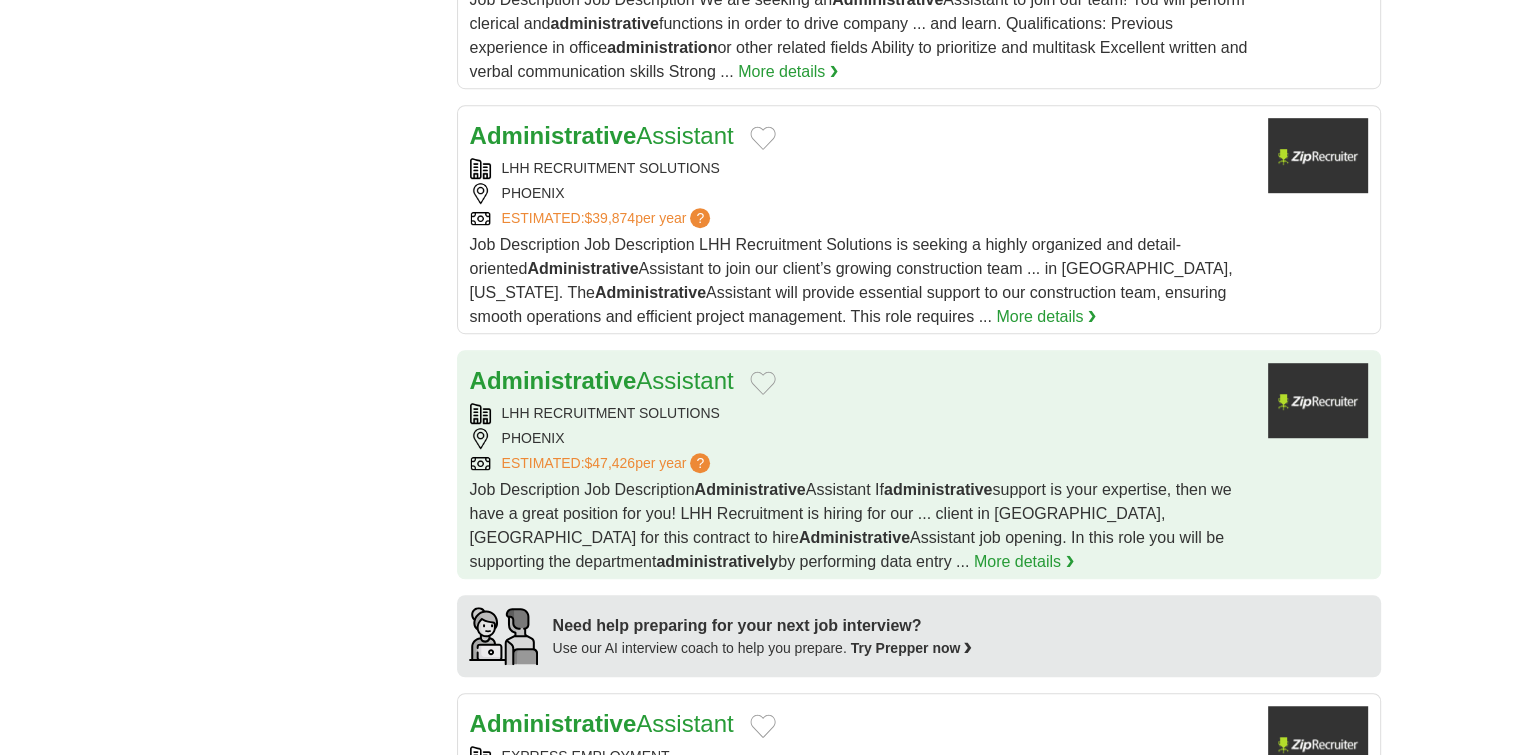 scroll, scrollTop: 1300, scrollLeft: 0, axis: vertical 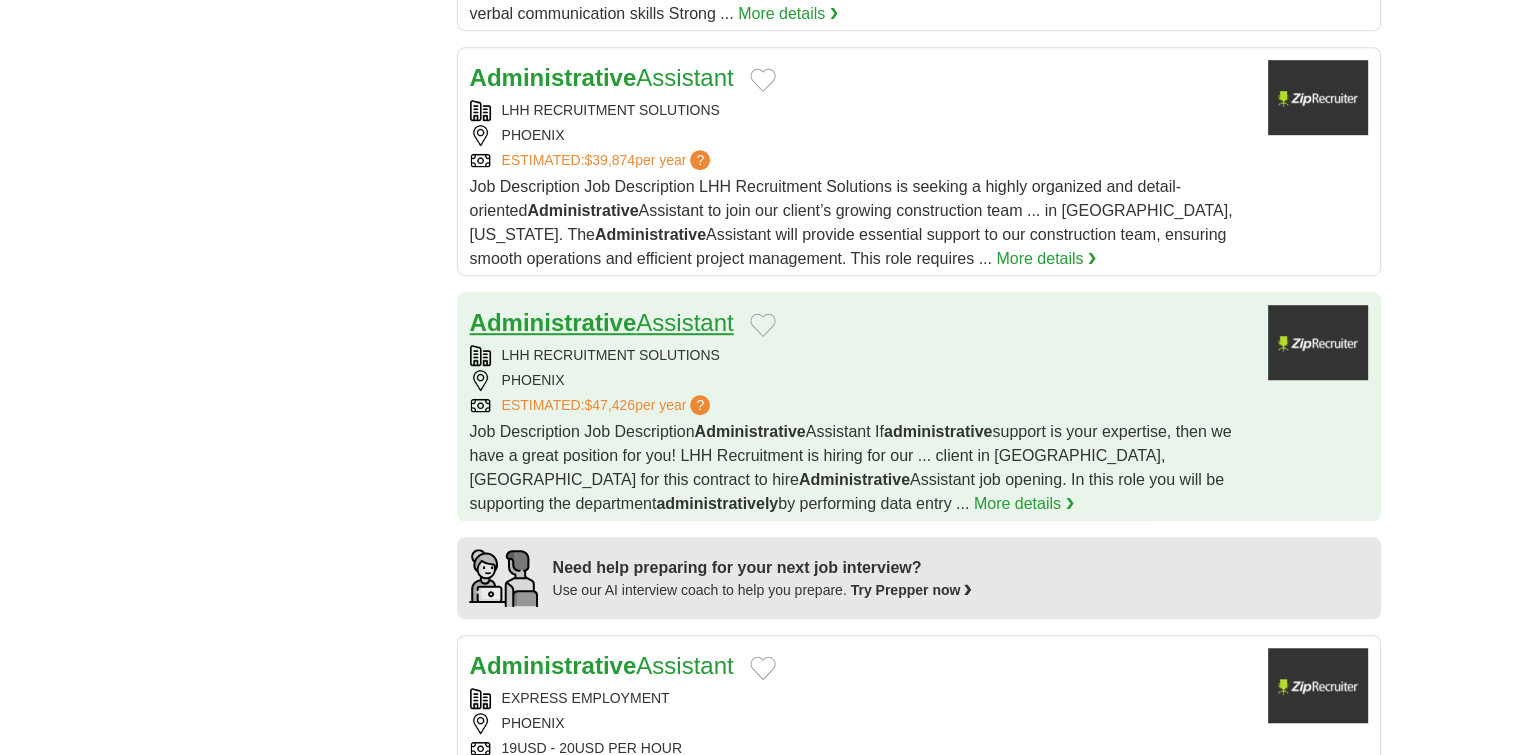 click on "Administrative  Assistant" at bounding box center (602, 322) 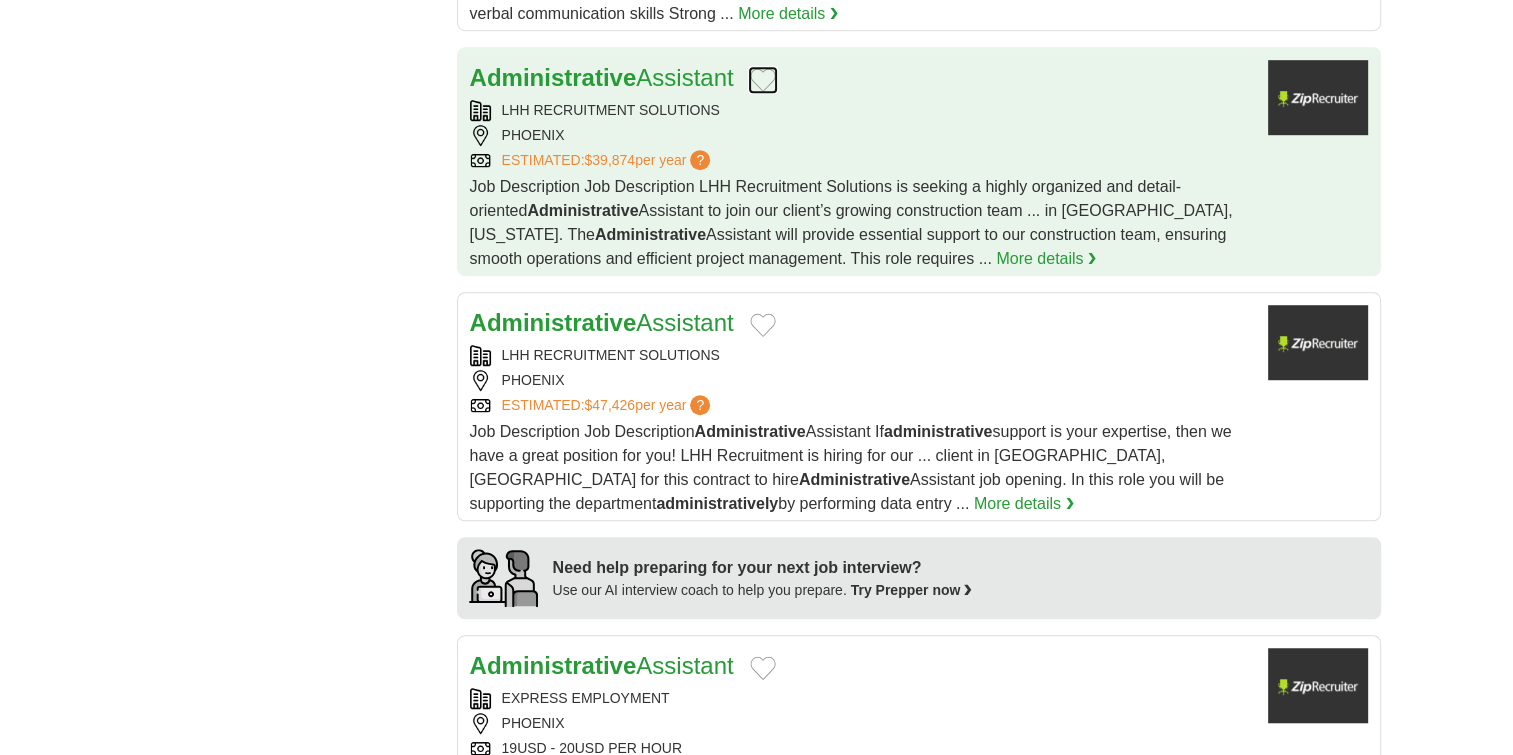 click at bounding box center [763, 80] 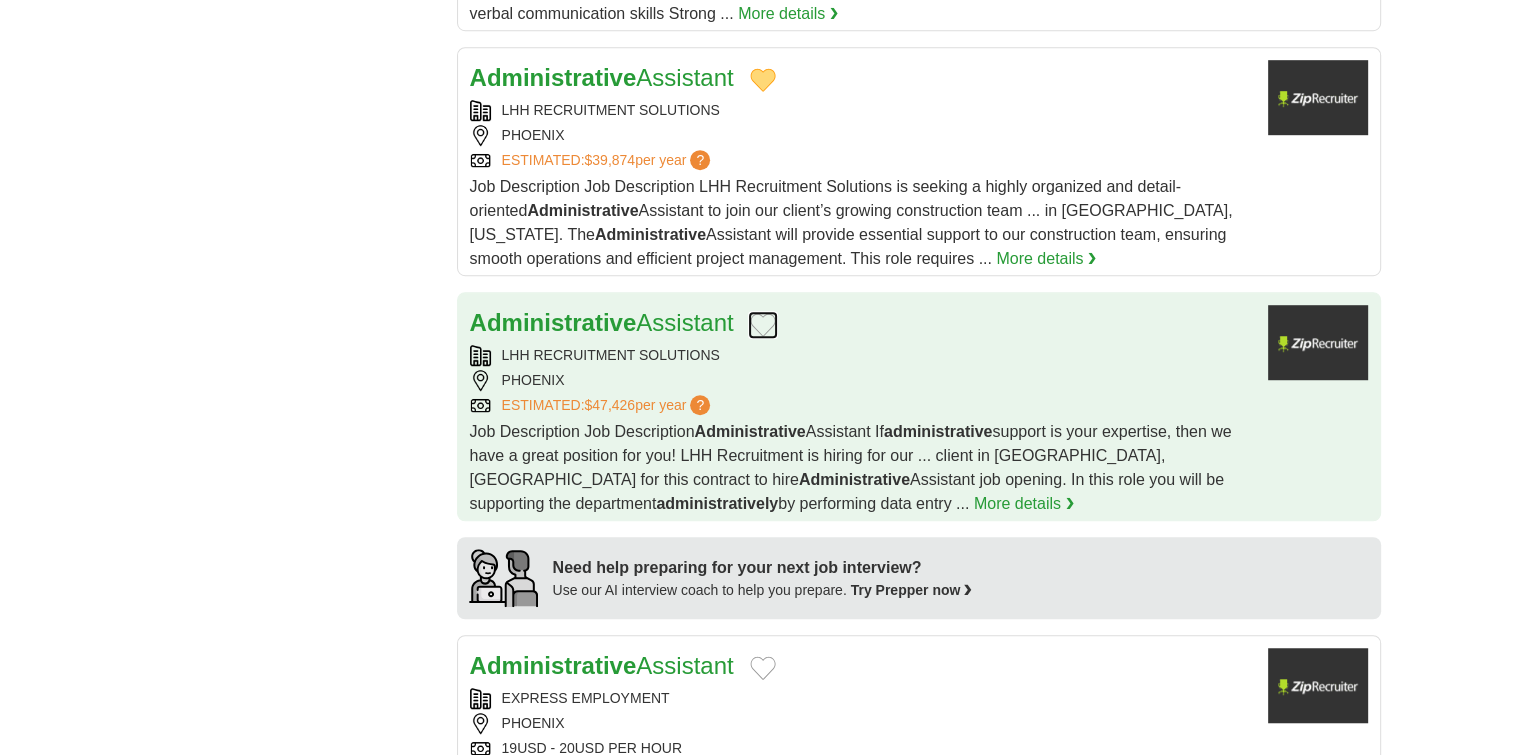 click at bounding box center (763, 325) 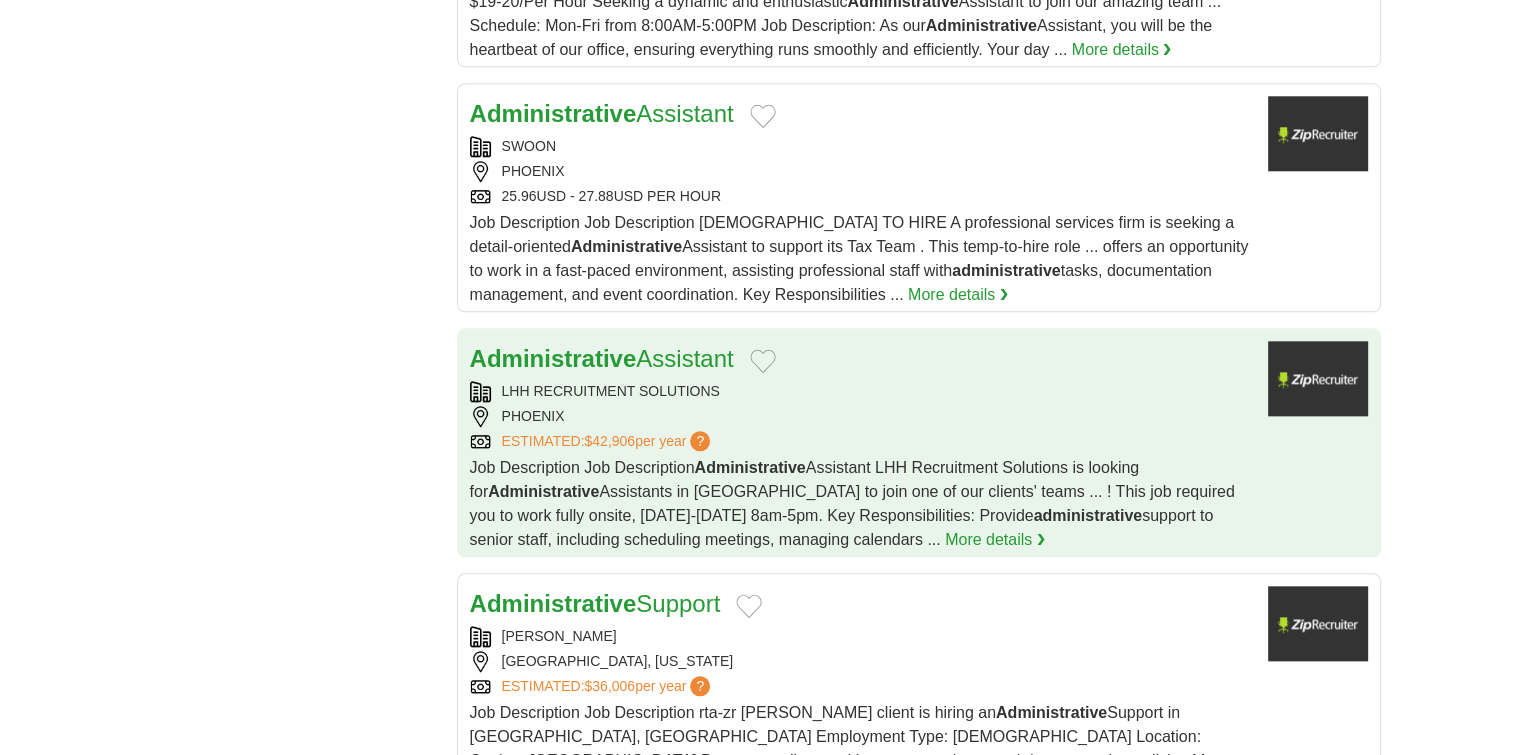 scroll, scrollTop: 2100, scrollLeft: 0, axis: vertical 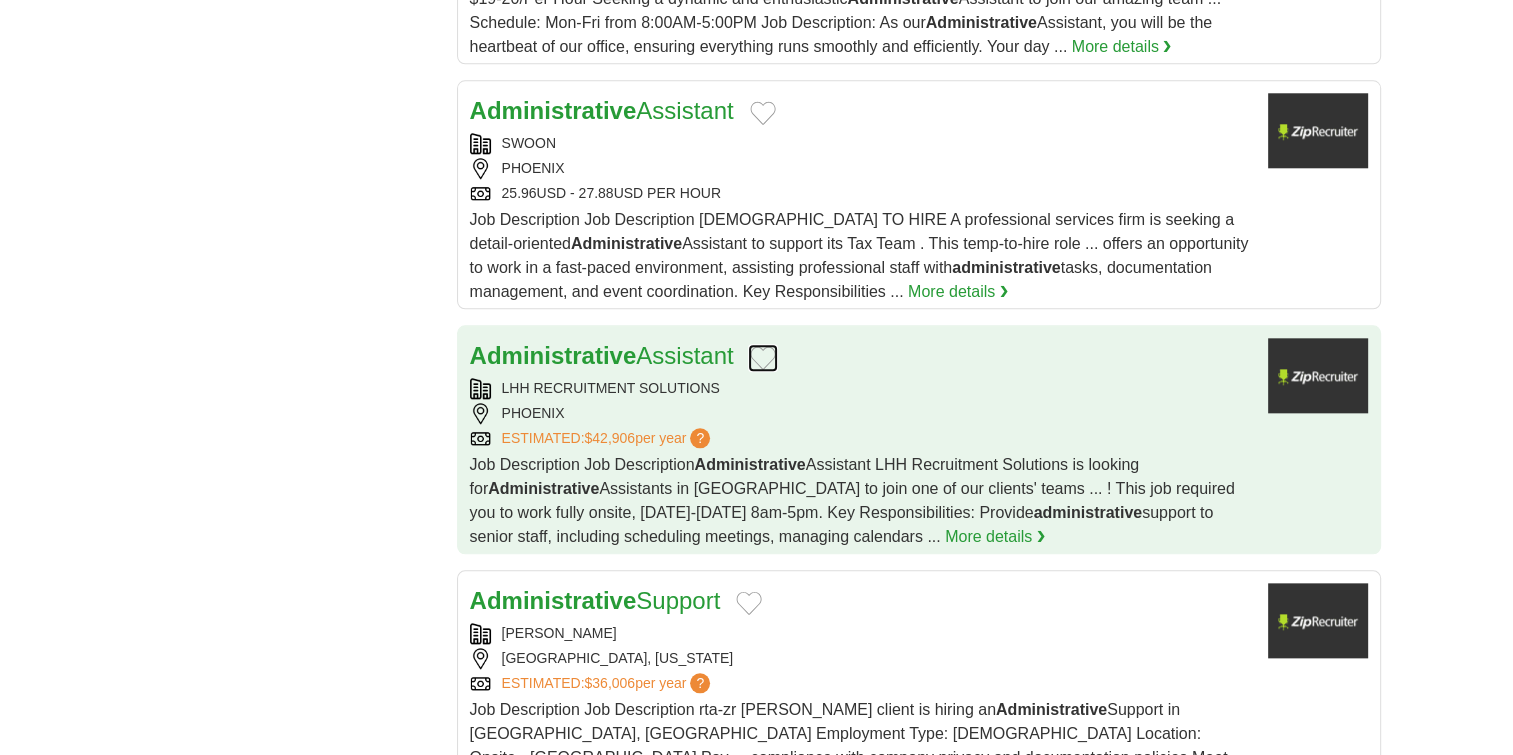 click at bounding box center (763, 358) 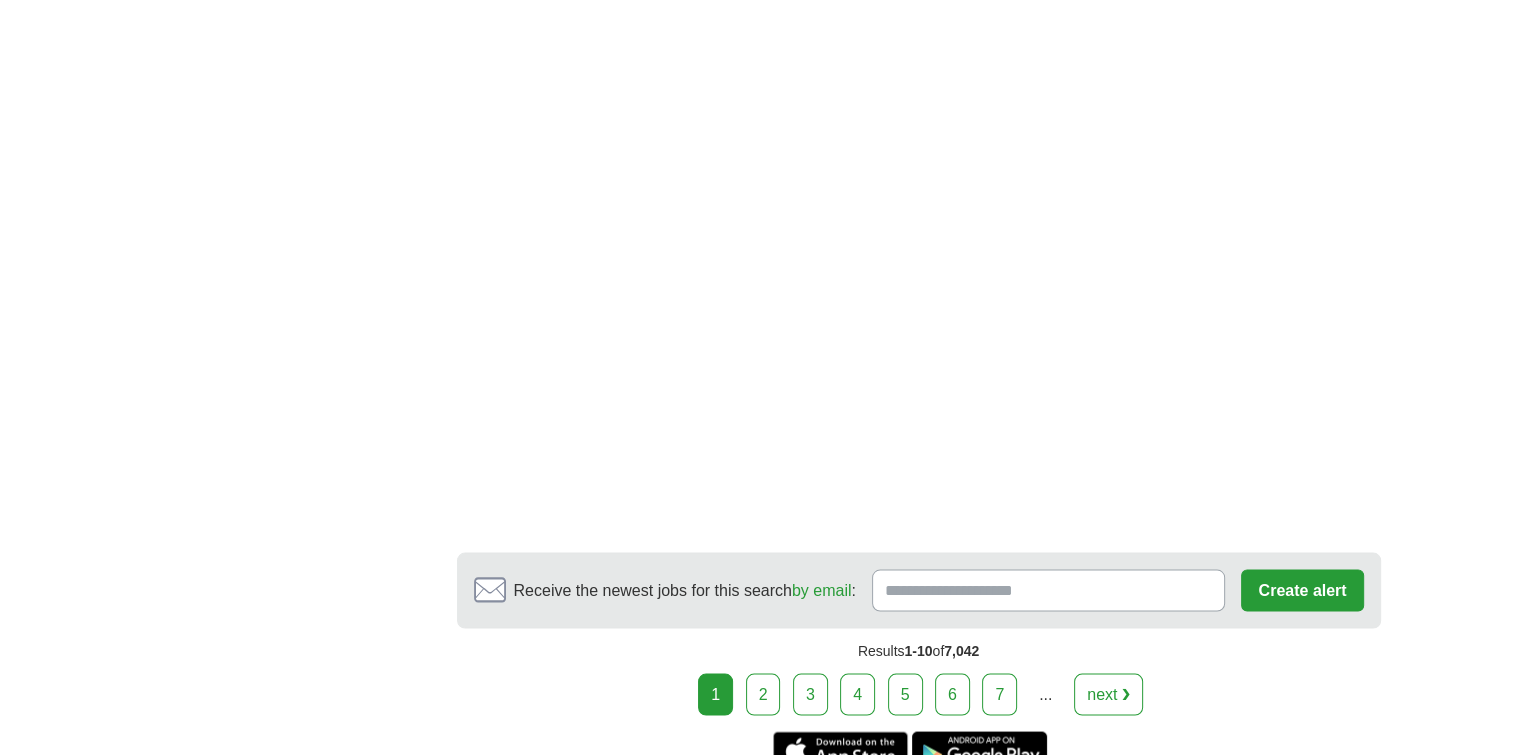 scroll, scrollTop: 3700, scrollLeft: 0, axis: vertical 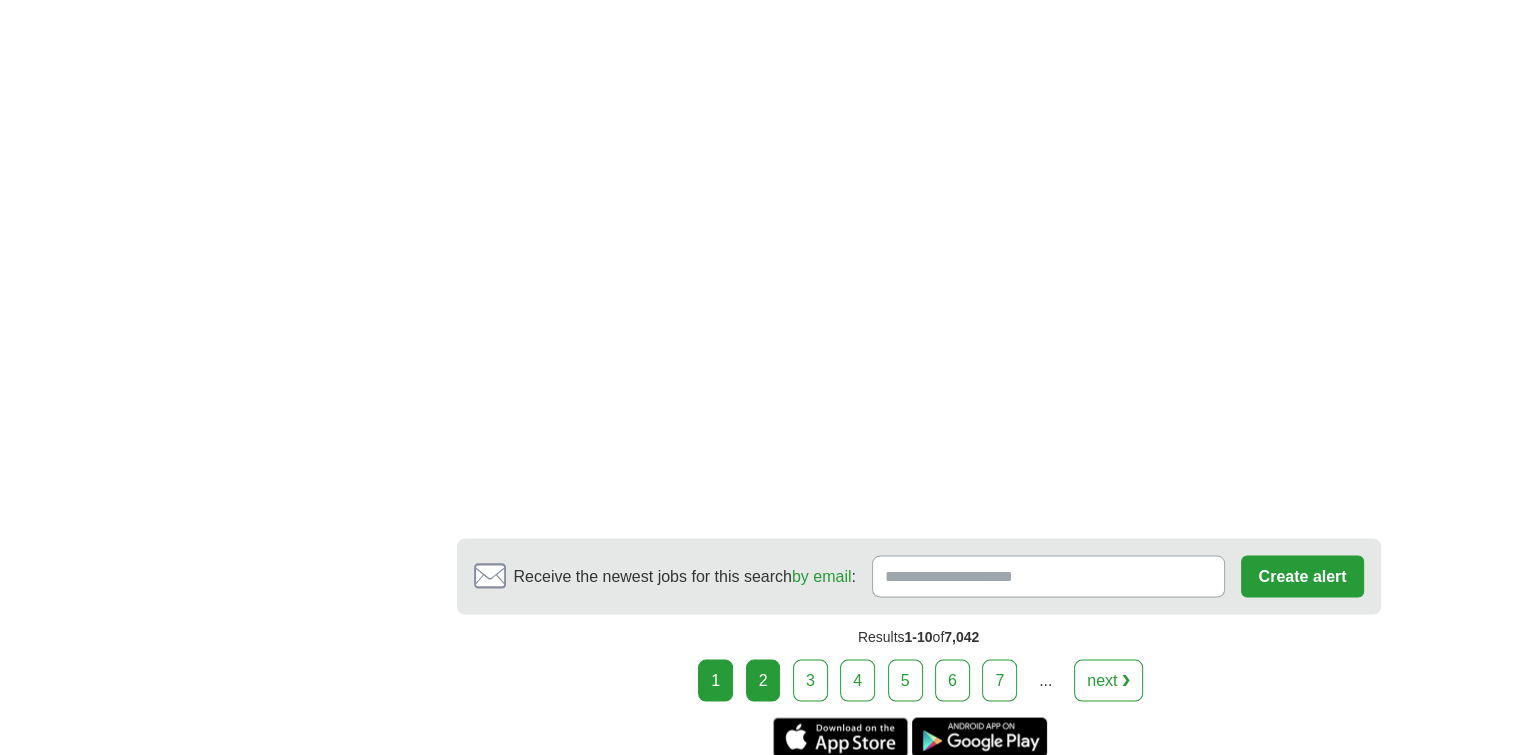 click on "2" at bounding box center (763, 680) 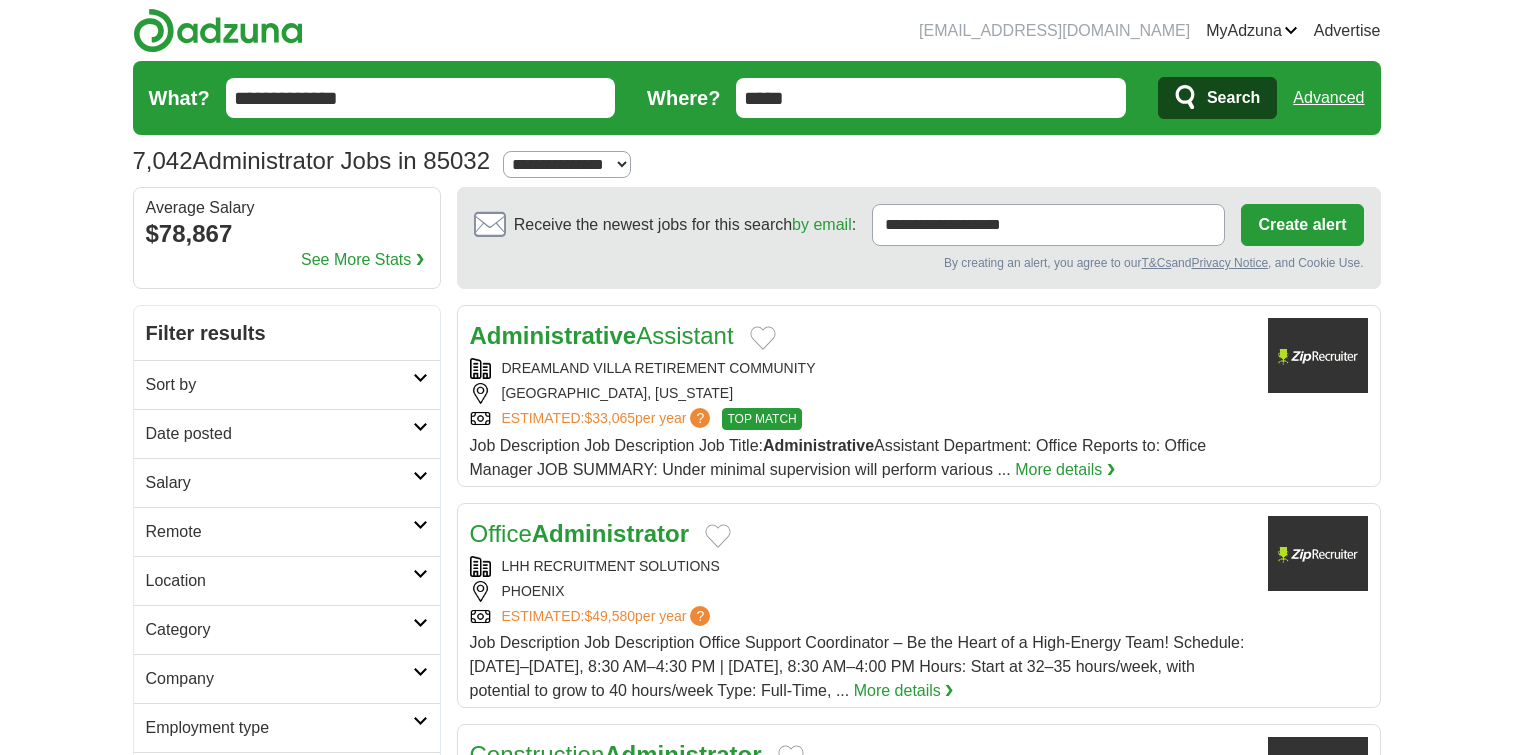 scroll, scrollTop: 0, scrollLeft: 0, axis: both 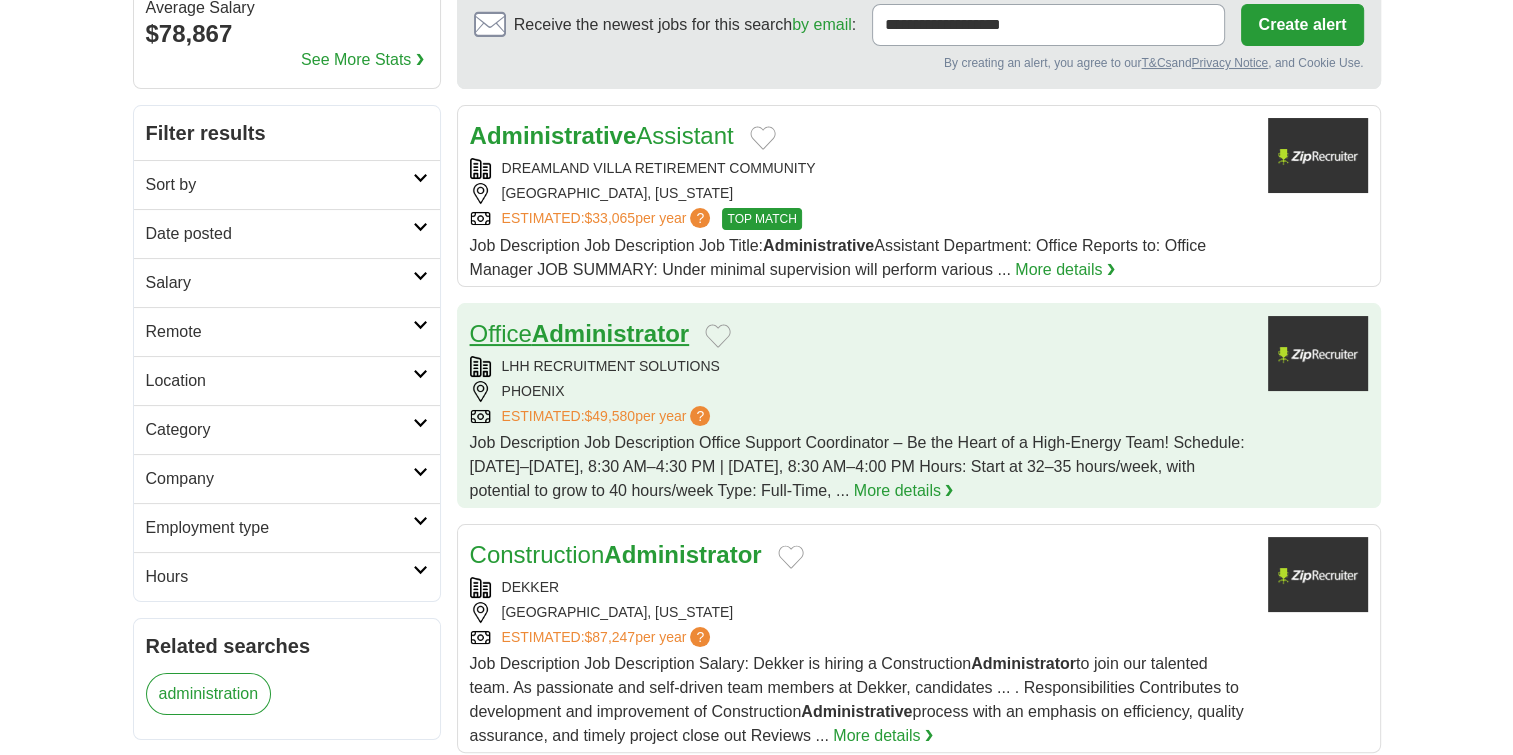 click on "Administrator" at bounding box center [610, 333] 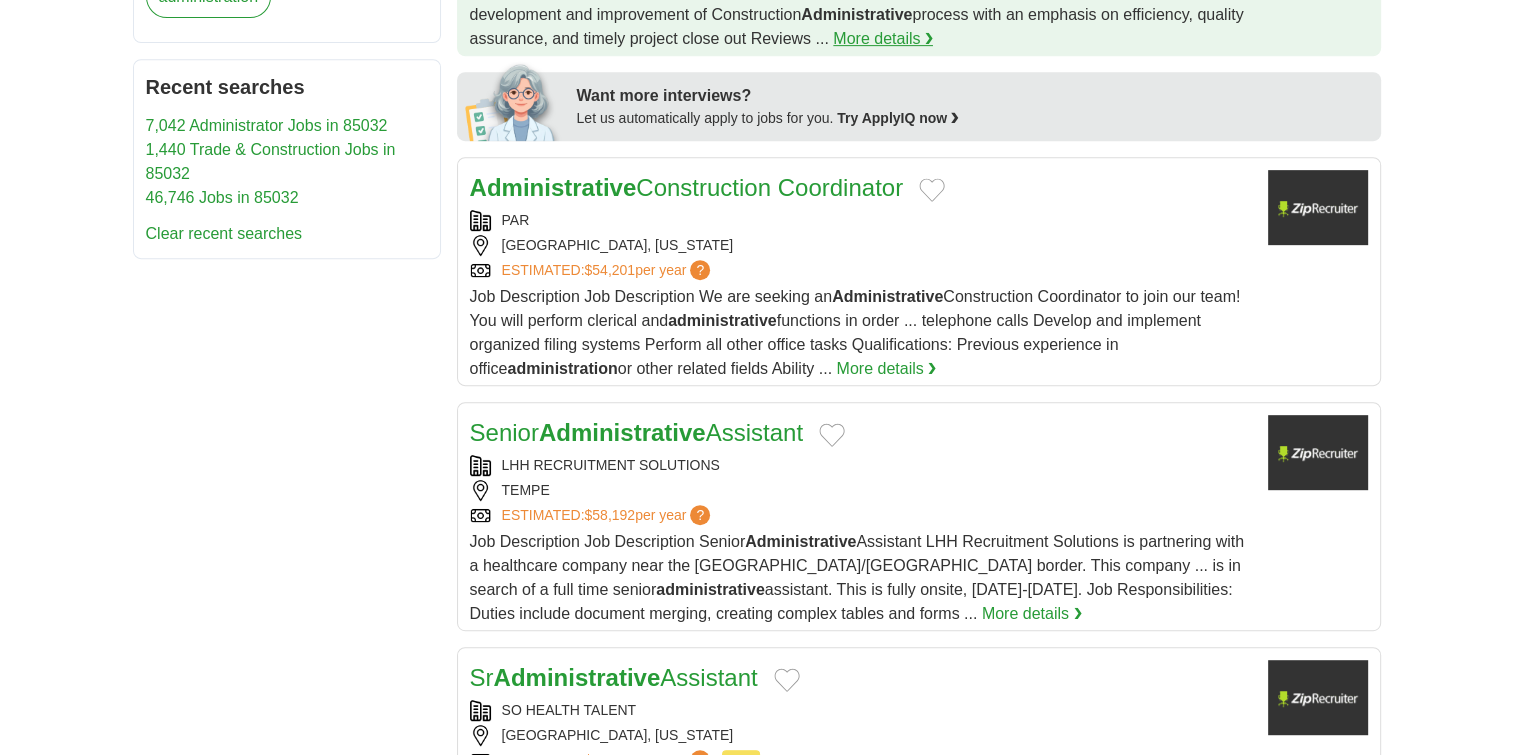 scroll, scrollTop: 1000, scrollLeft: 0, axis: vertical 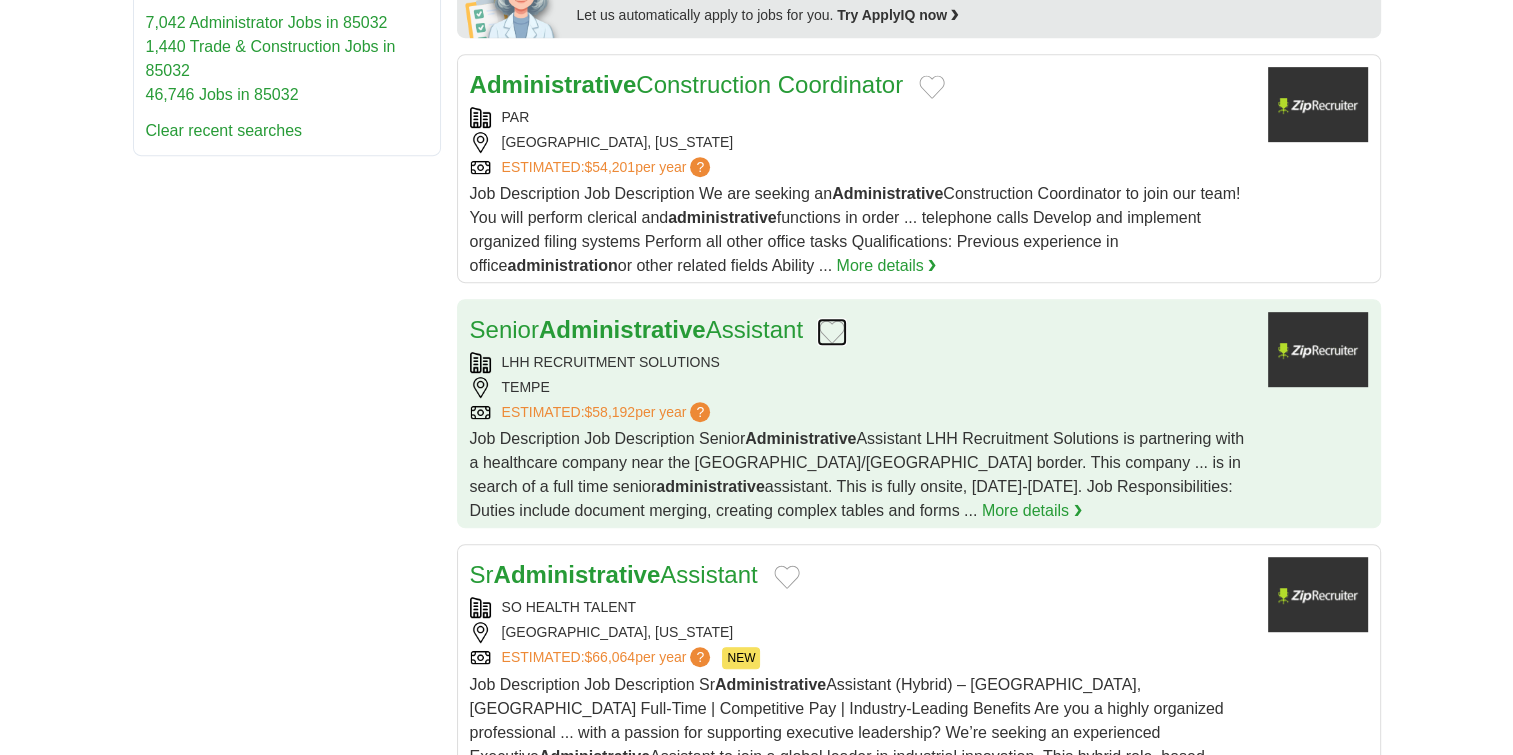 click at bounding box center [832, 332] 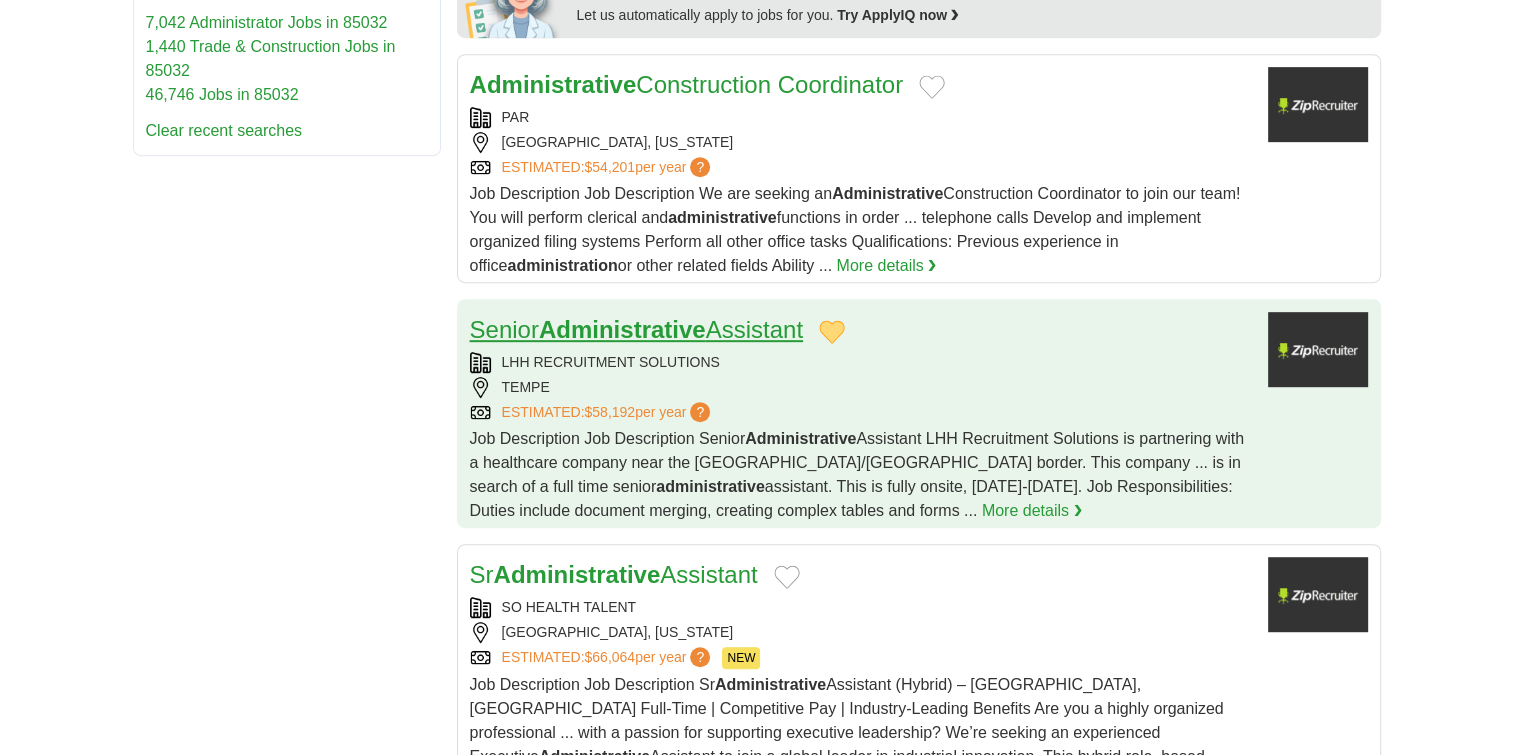 click on "Senior  Administrative  Assistant" at bounding box center (636, 329) 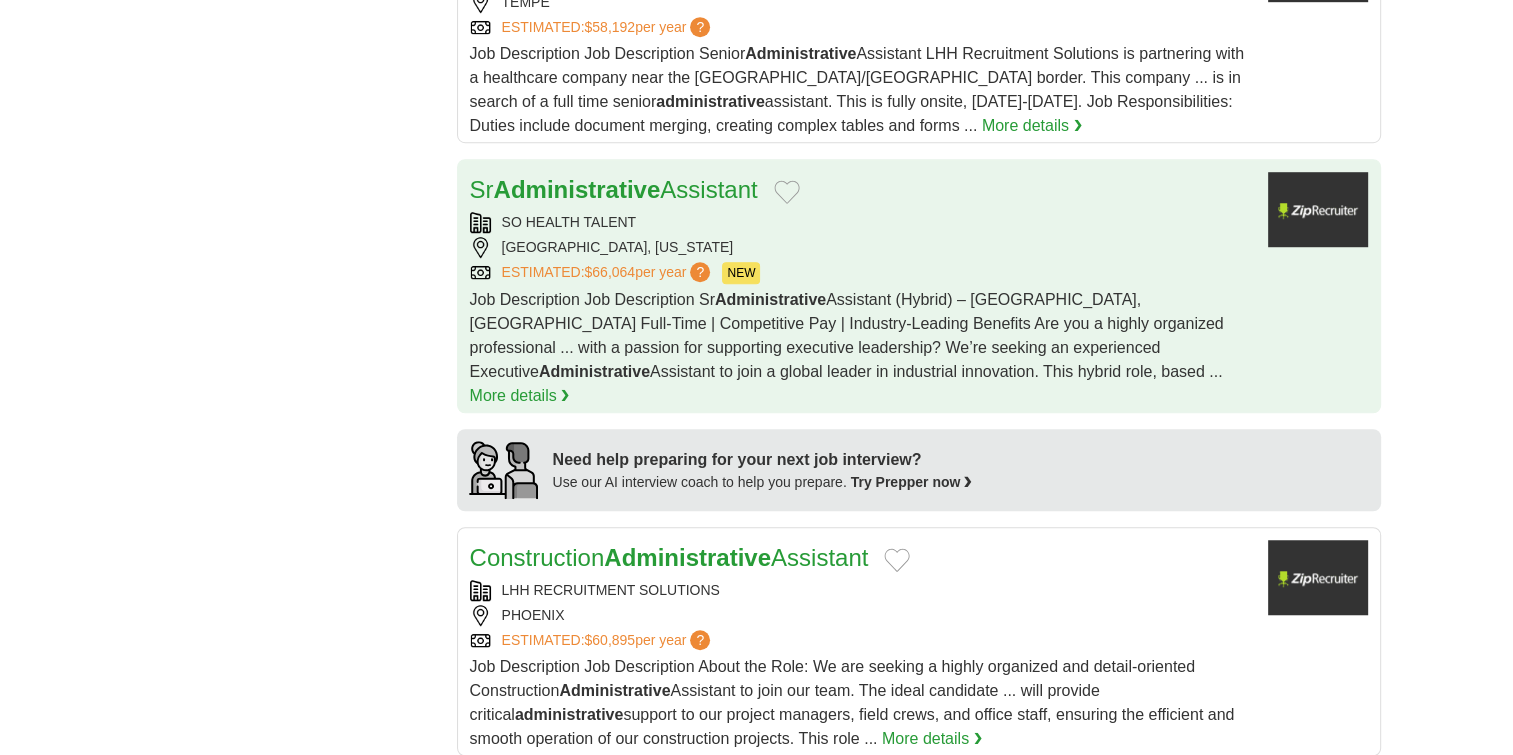 scroll, scrollTop: 1400, scrollLeft: 0, axis: vertical 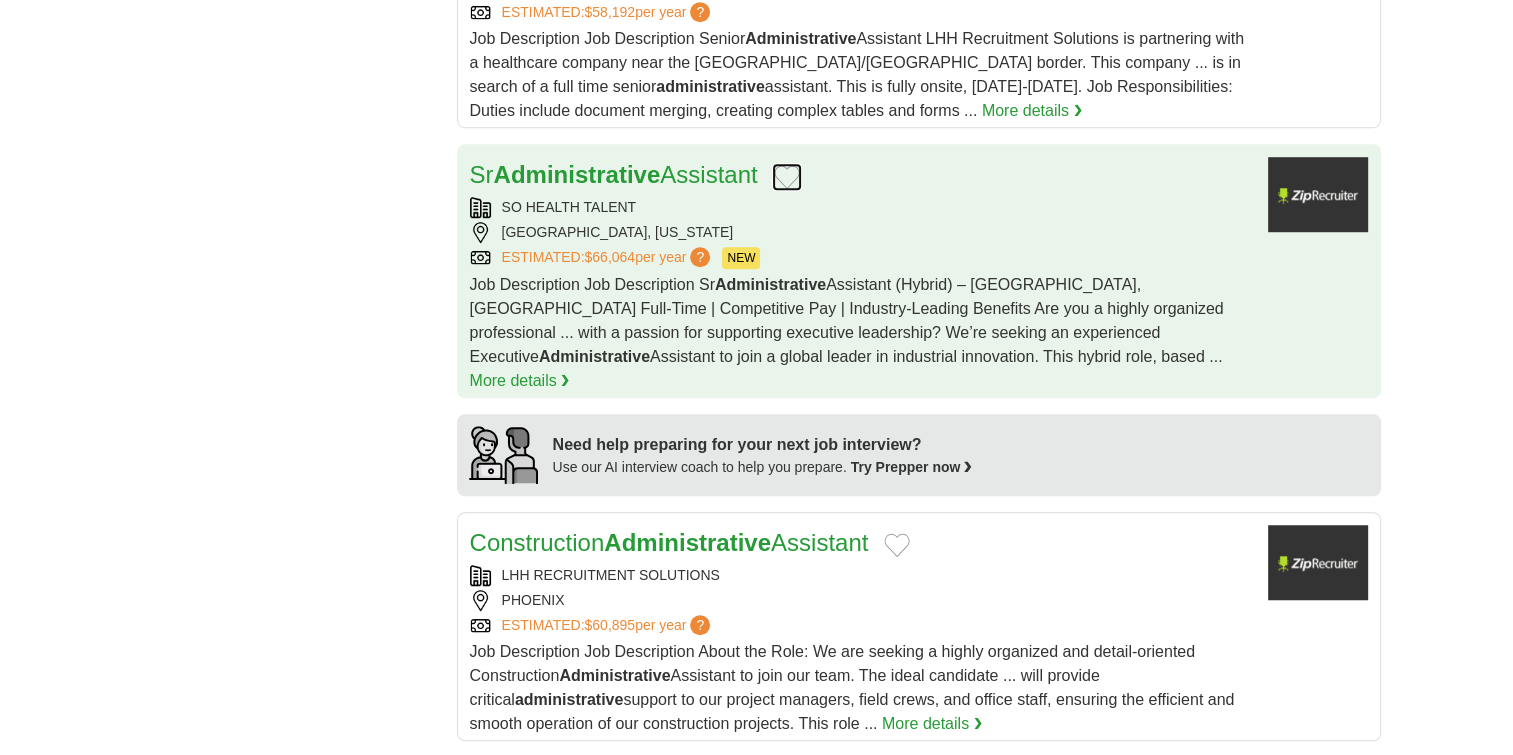 click at bounding box center [787, 177] 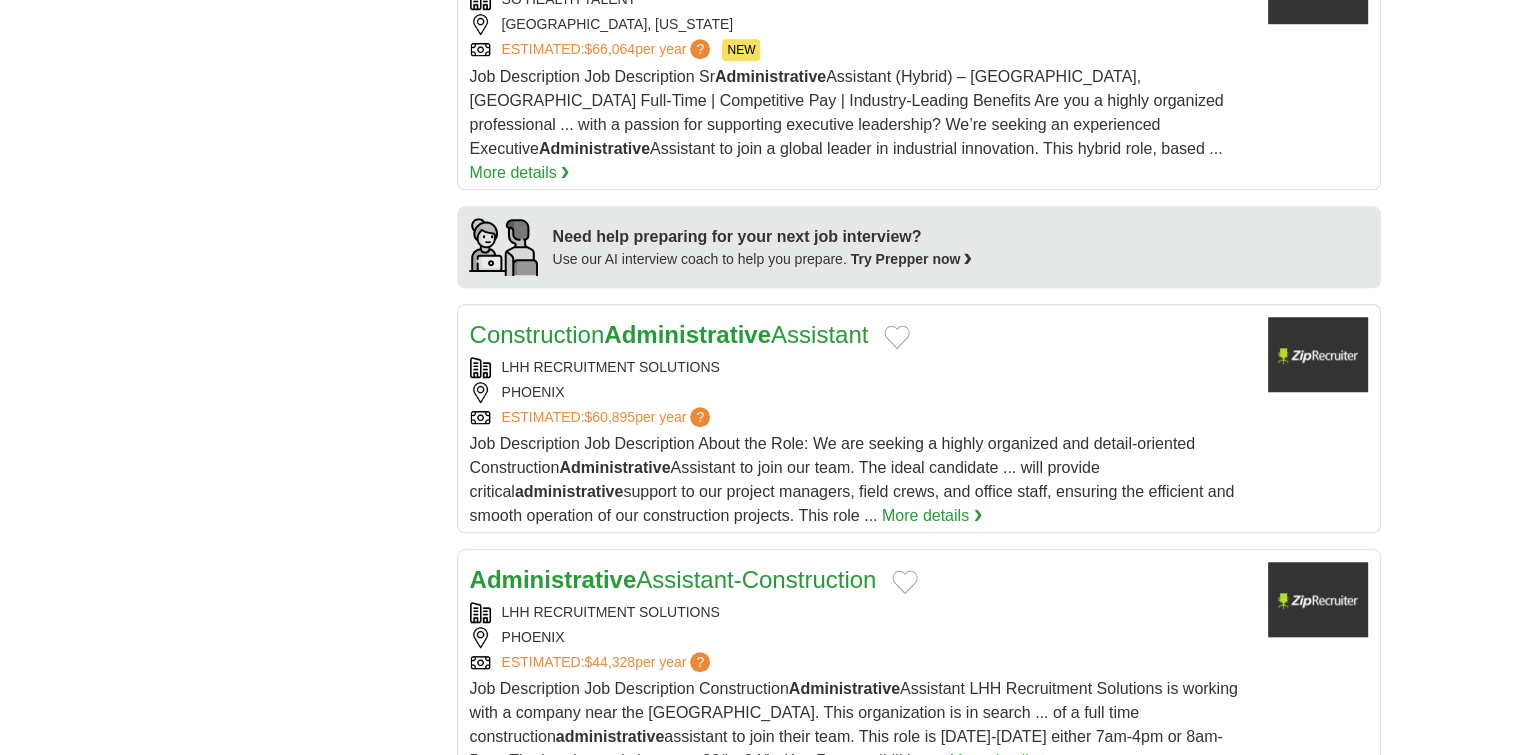 scroll, scrollTop: 1700, scrollLeft: 0, axis: vertical 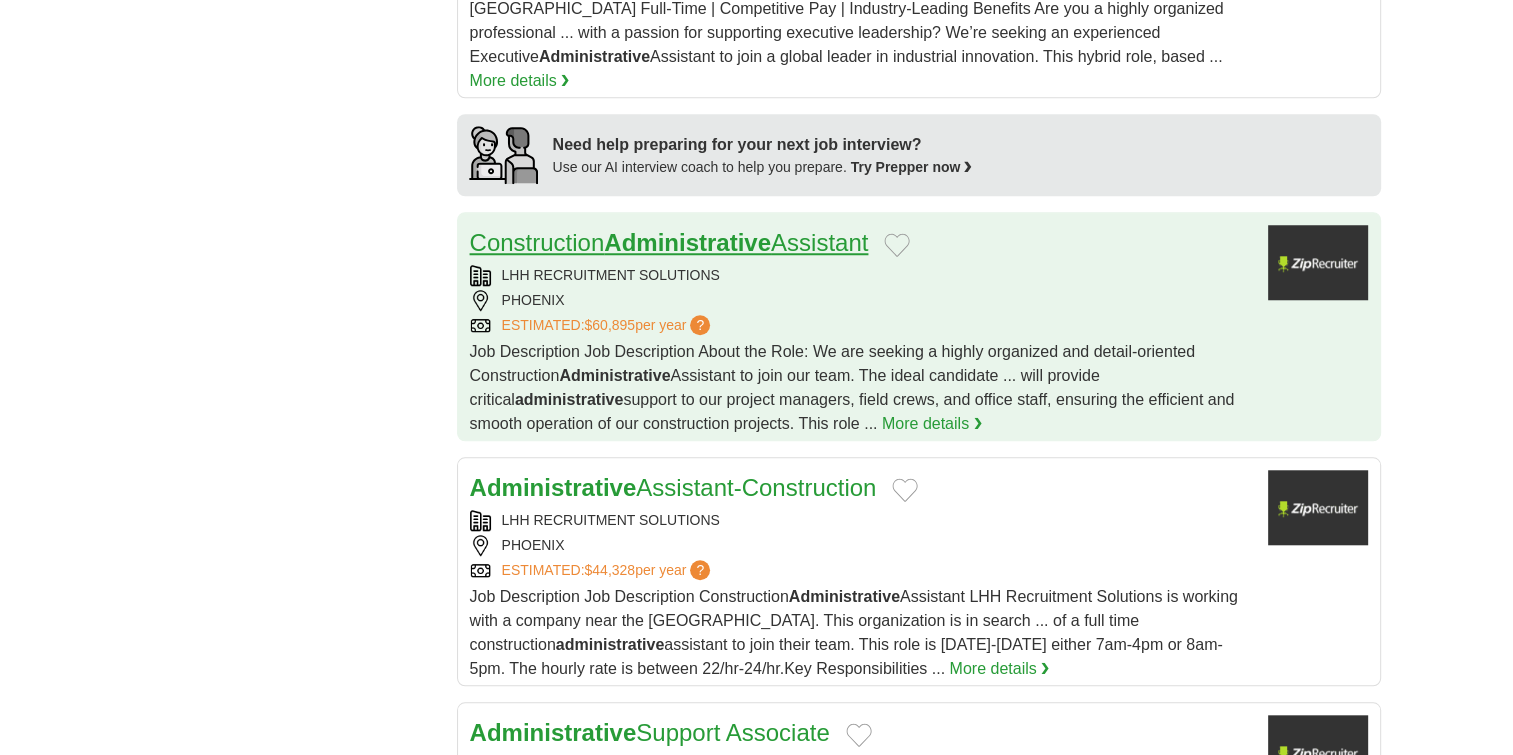click on "Construction  Administrative  Assistant" at bounding box center (669, 242) 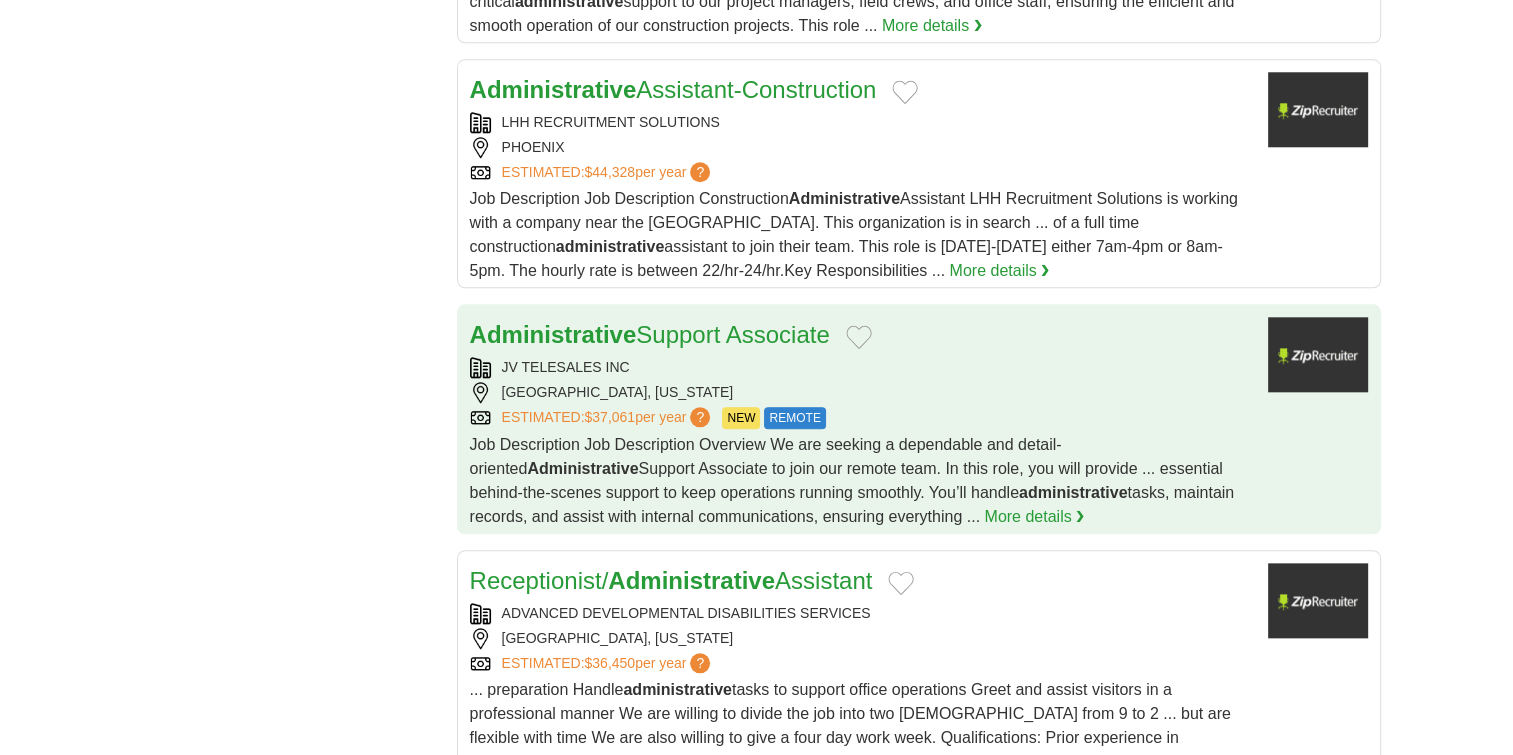 scroll, scrollTop: 2100, scrollLeft: 0, axis: vertical 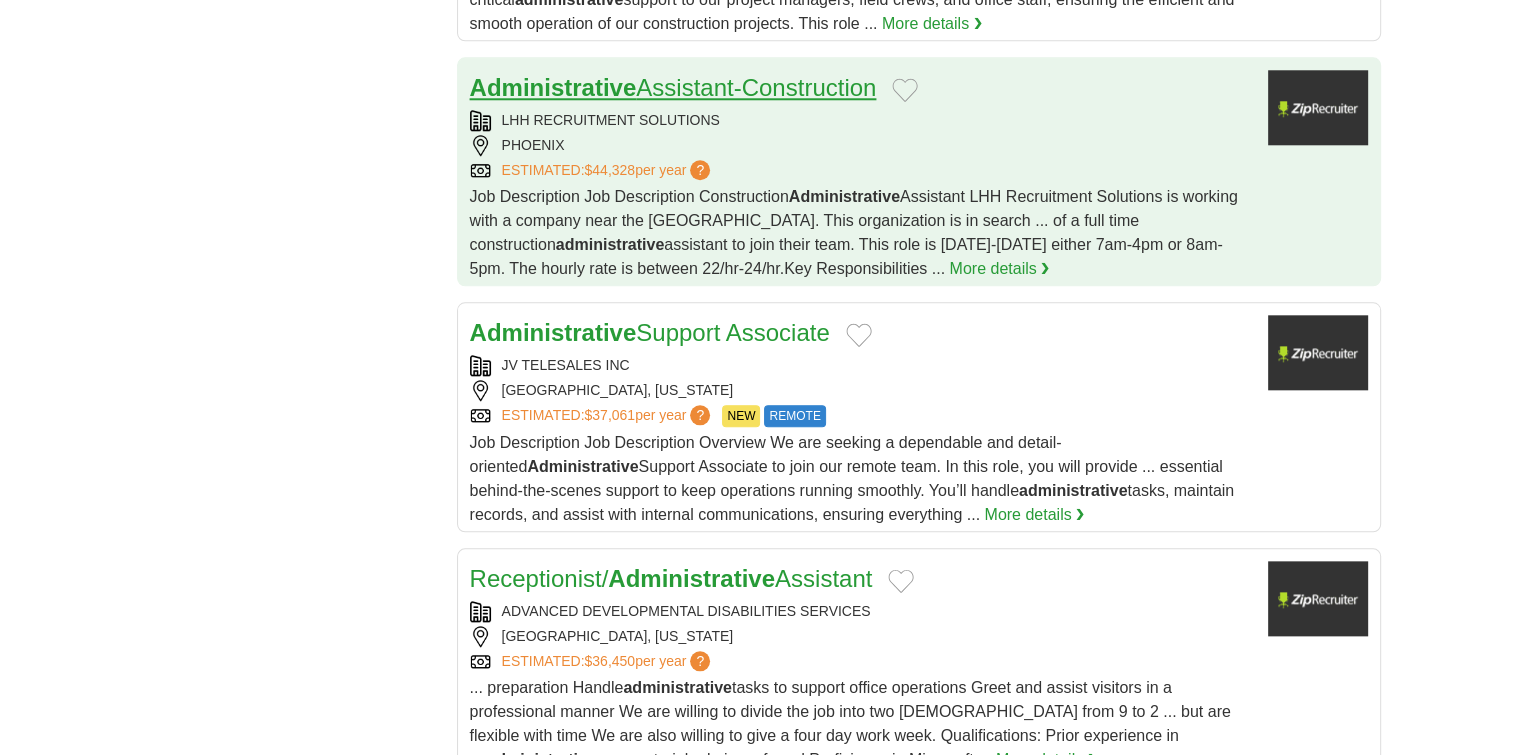 click on "Administrative  Assistant-Construction" at bounding box center (673, 87) 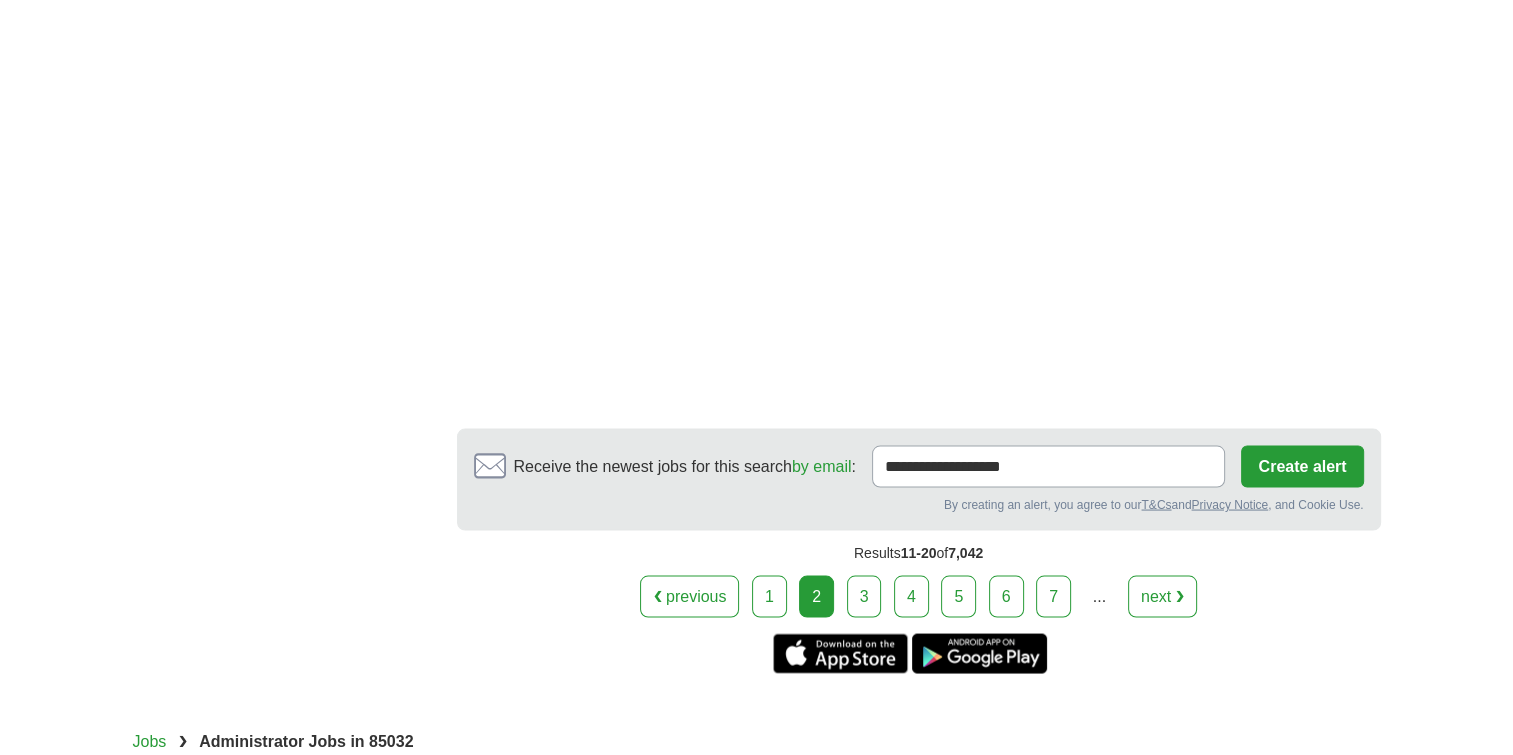 scroll, scrollTop: 3800, scrollLeft: 0, axis: vertical 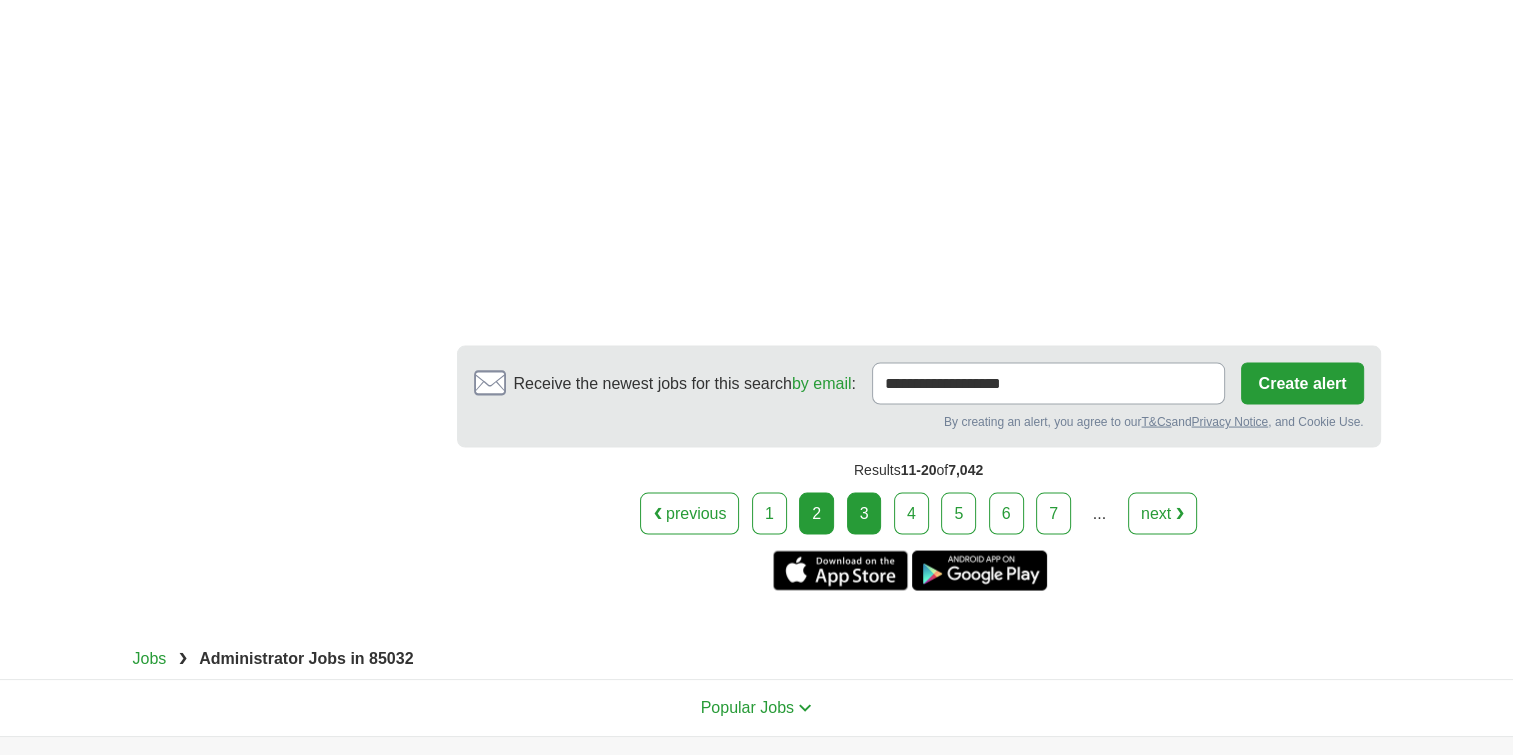click on "3" at bounding box center (864, 514) 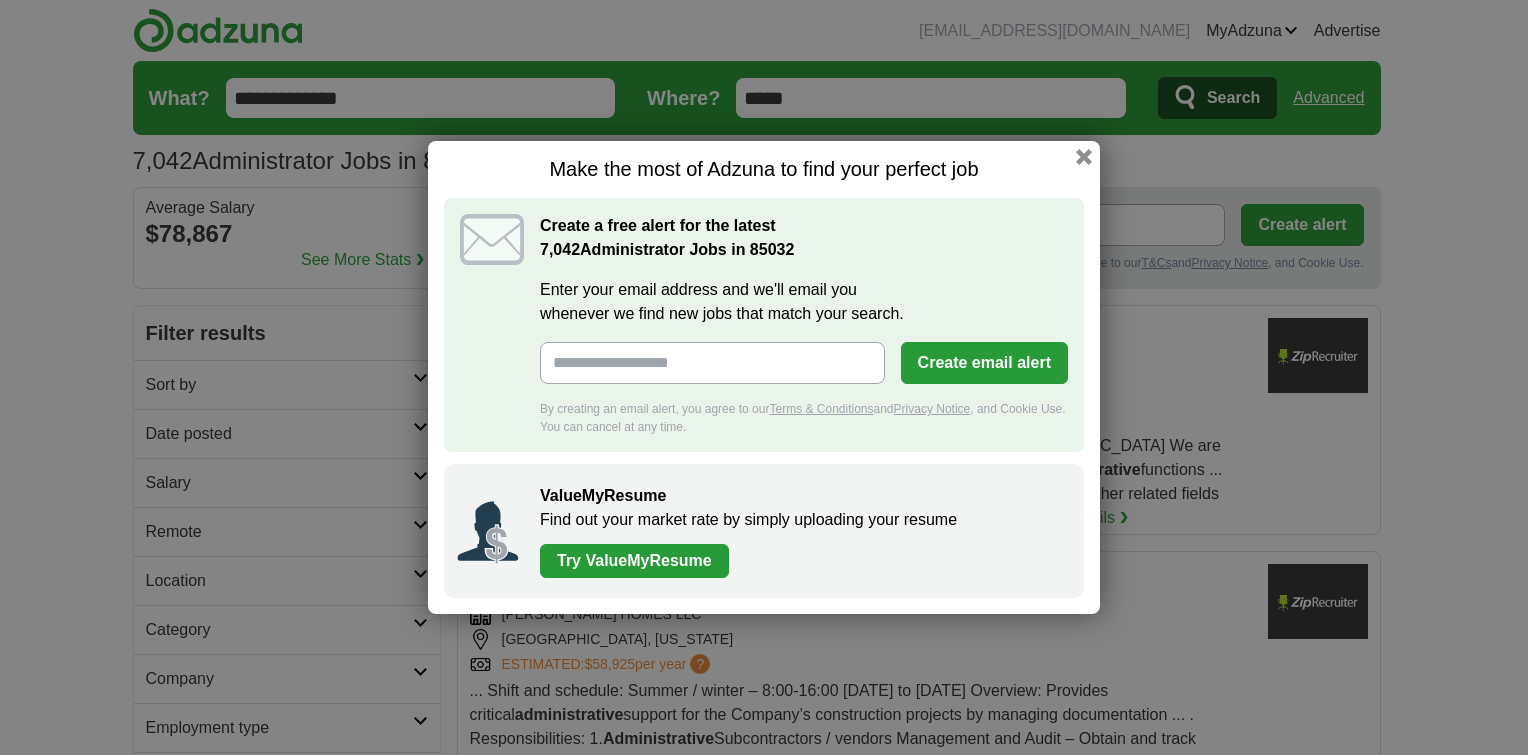 scroll, scrollTop: 0, scrollLeft: 0, axis: both 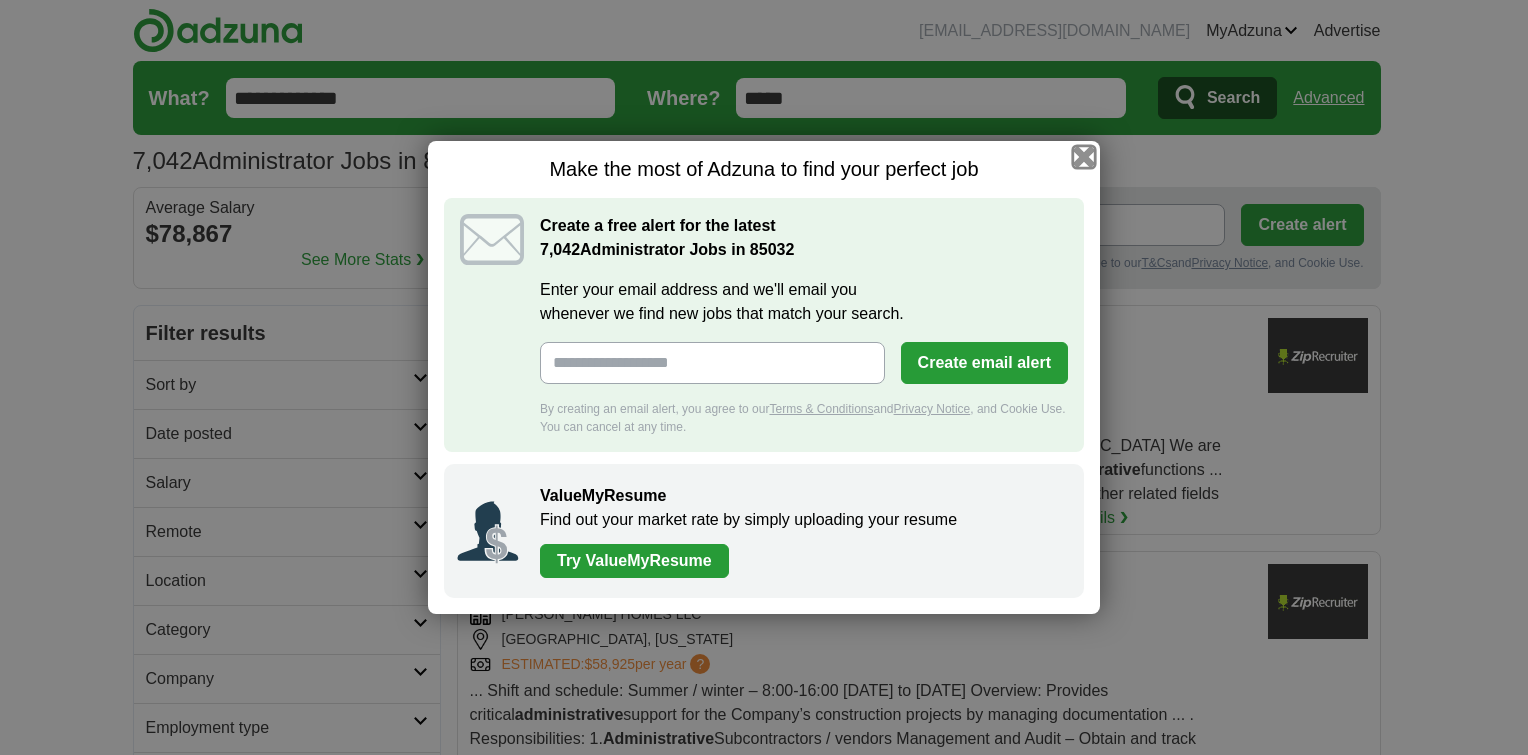 click at bounding box center [1084, 157] 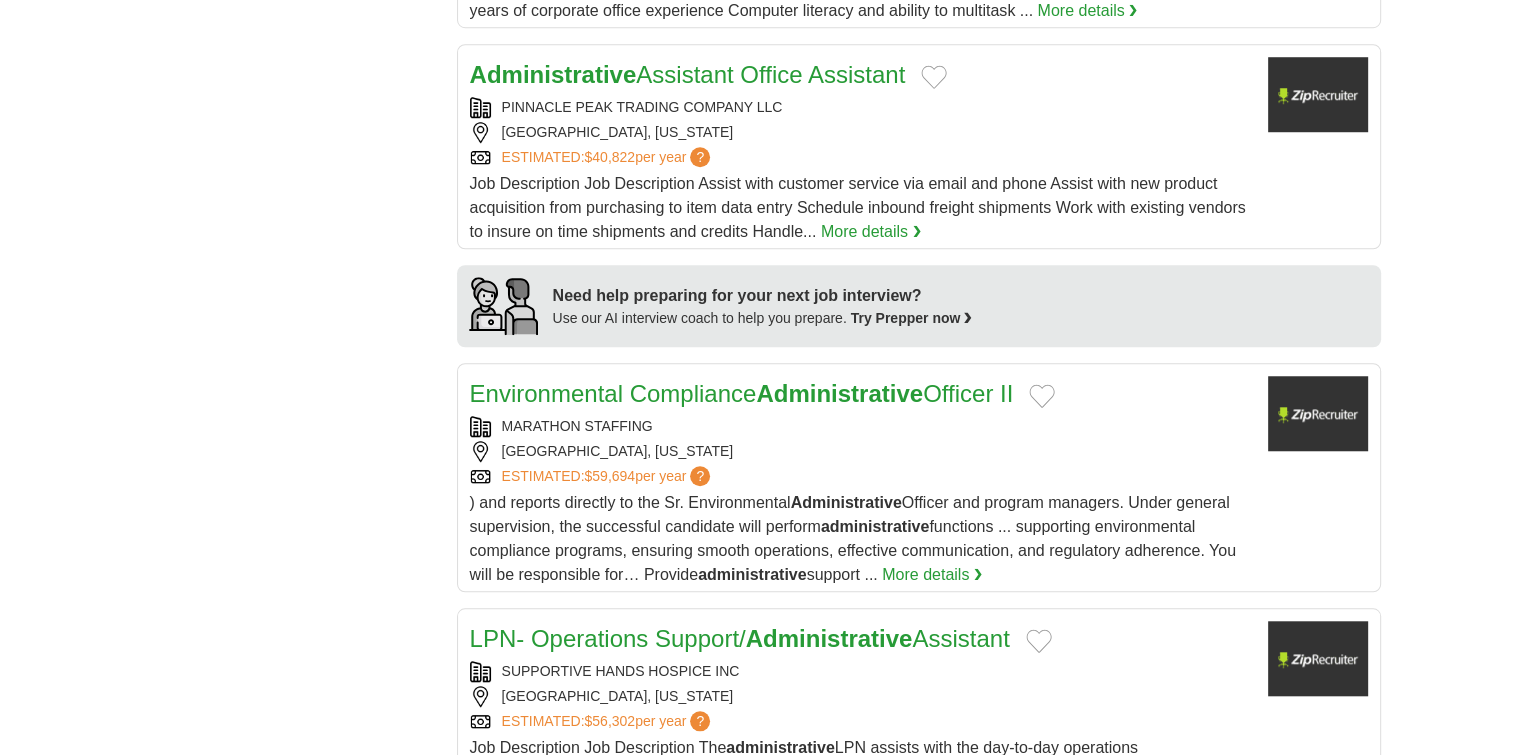 scroll, scrollTop: 1600, scrollLeft: 0, axis: vertical 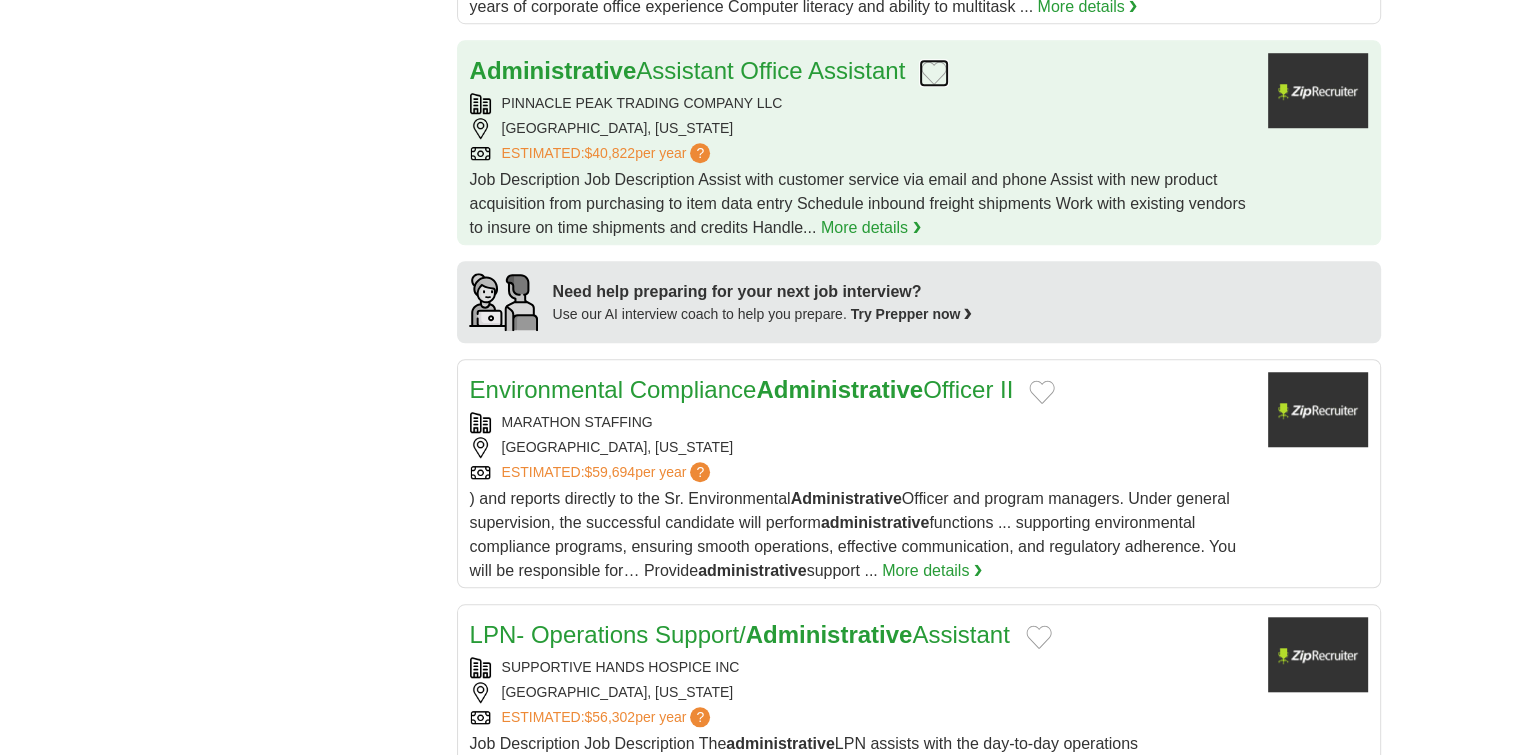 click at bounding box center (934, 73) 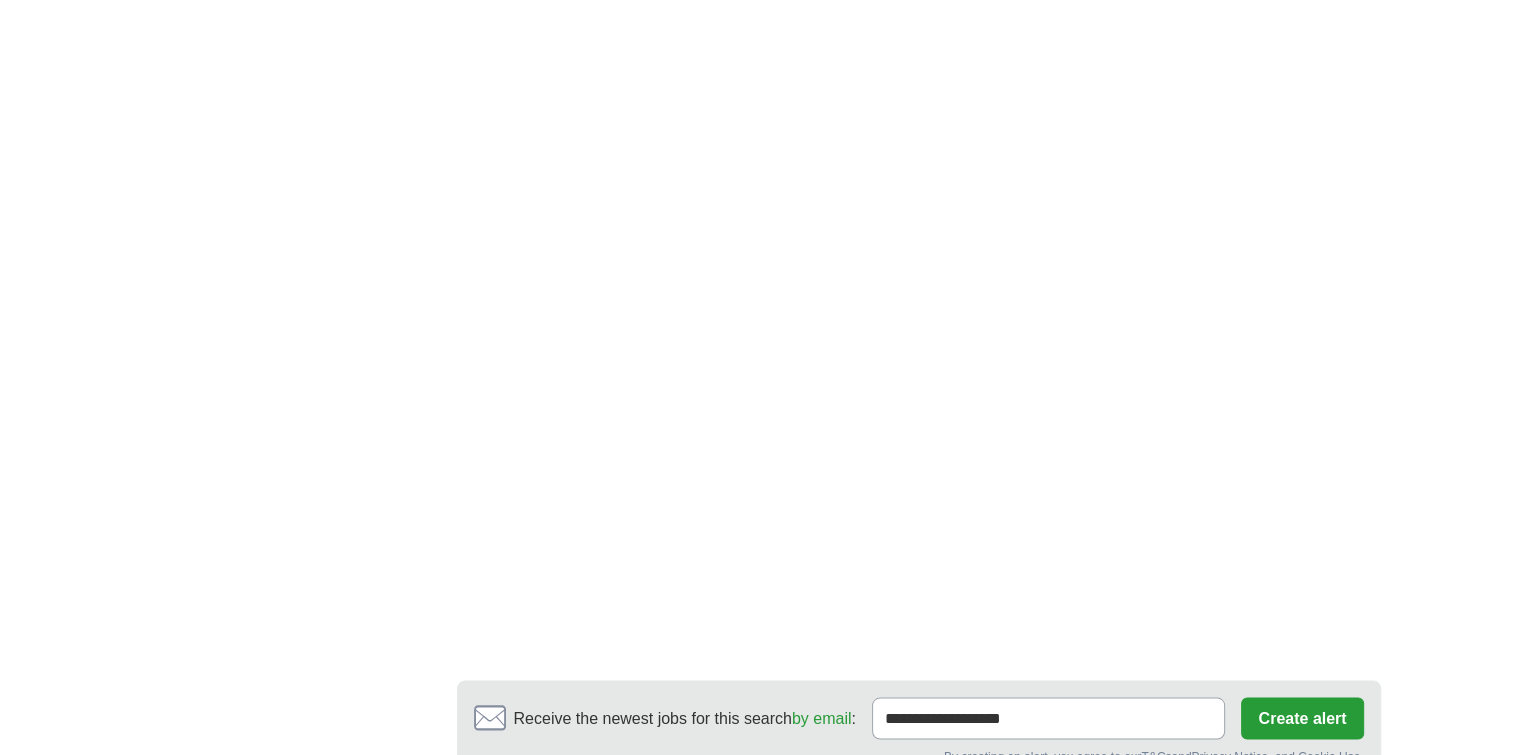 scroll, scrollTop: 3700, scrollLeft: 0, axis: vertical 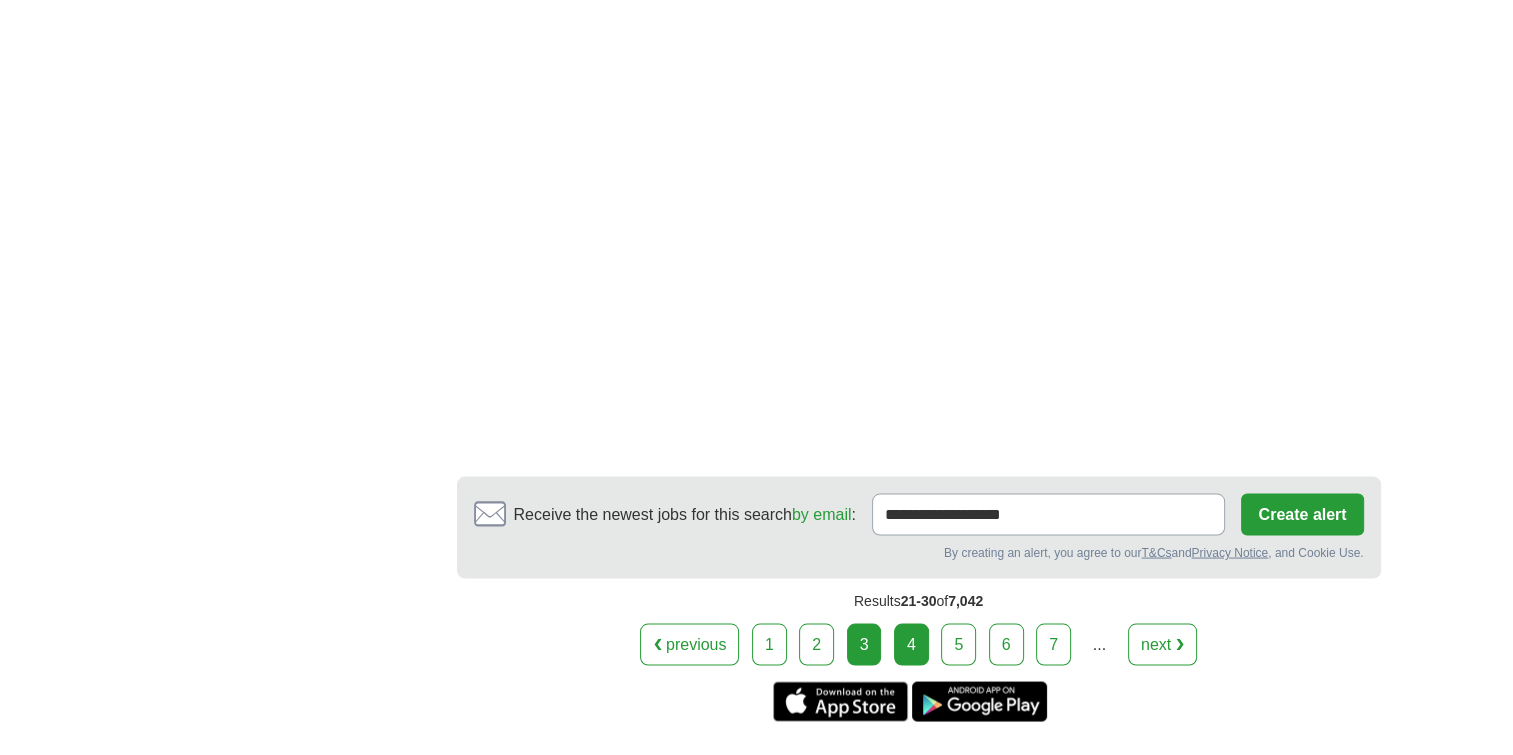 click on "4" at bounding box center (911, 644) 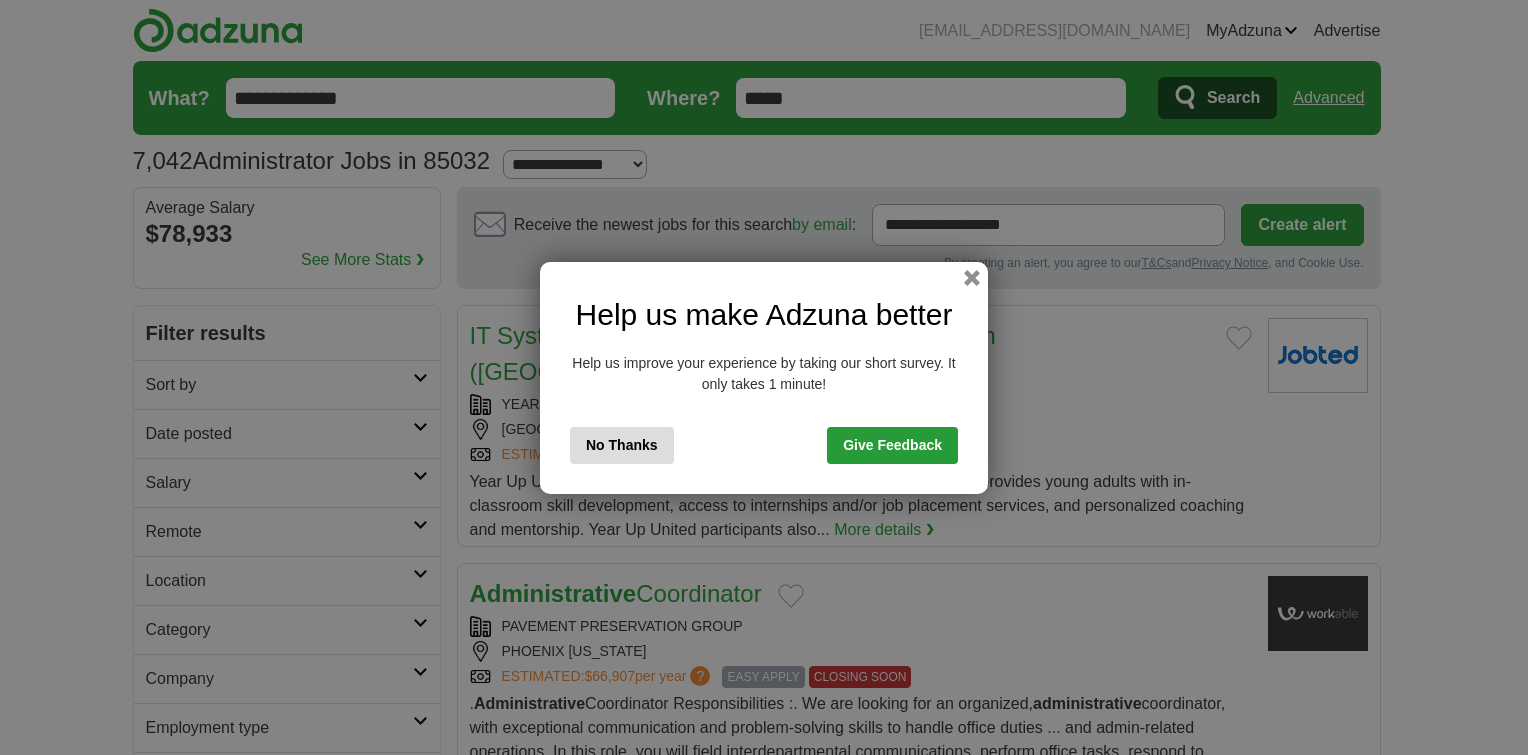 scroll, scrollTop: 0, scrollLeft: 0, axis: both 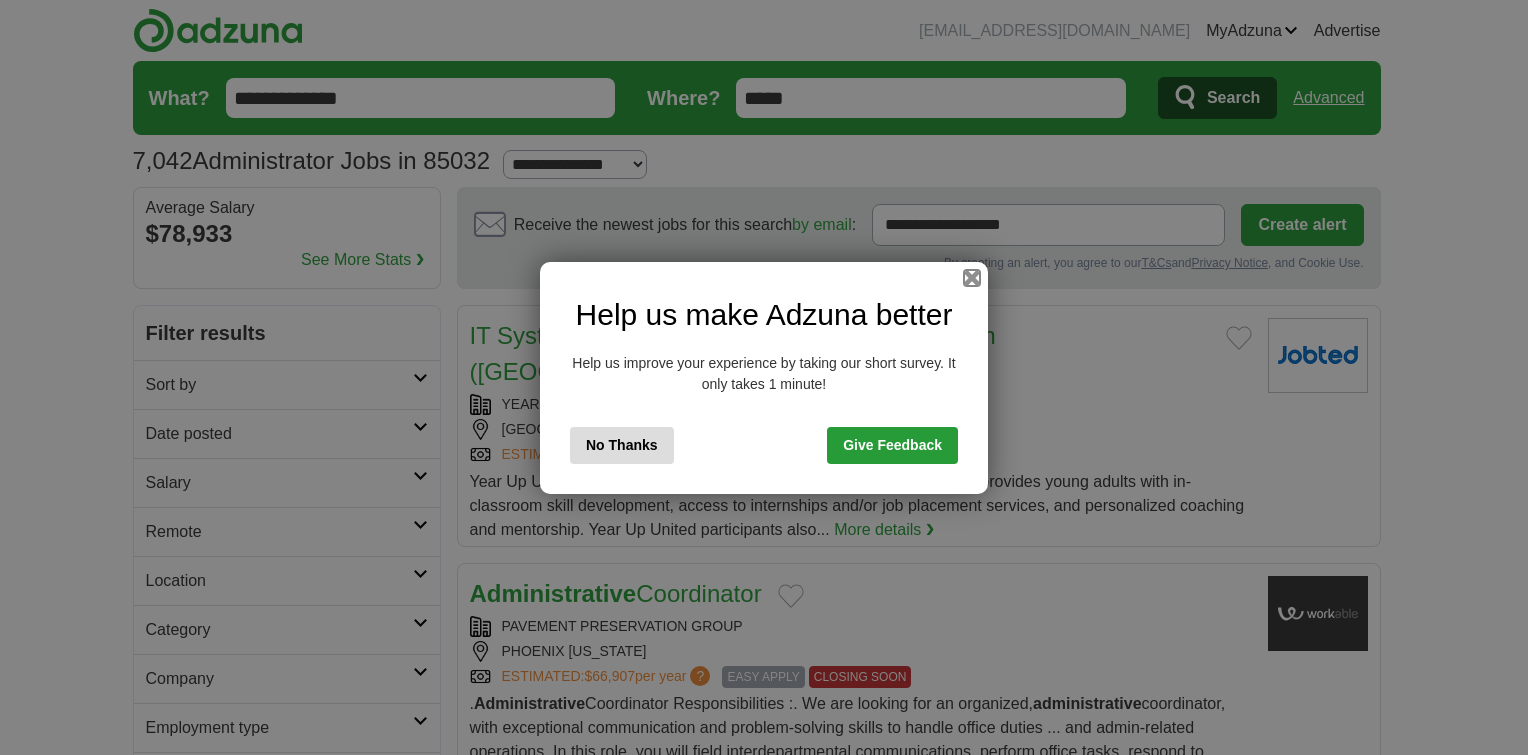 click at bounding box center (972, 278) 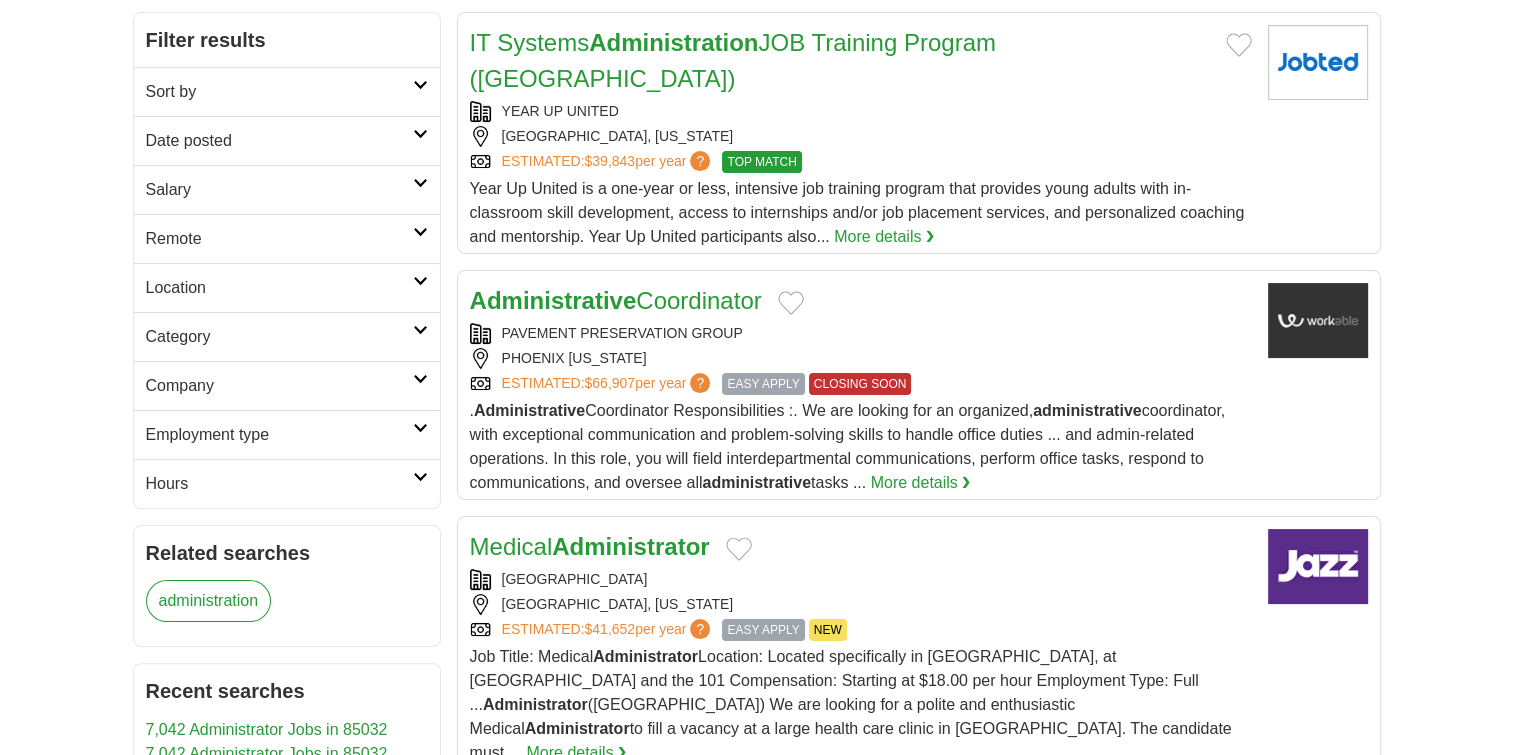 scroll, scrollTop: 300, scrollLeft: 0, axis: vertical 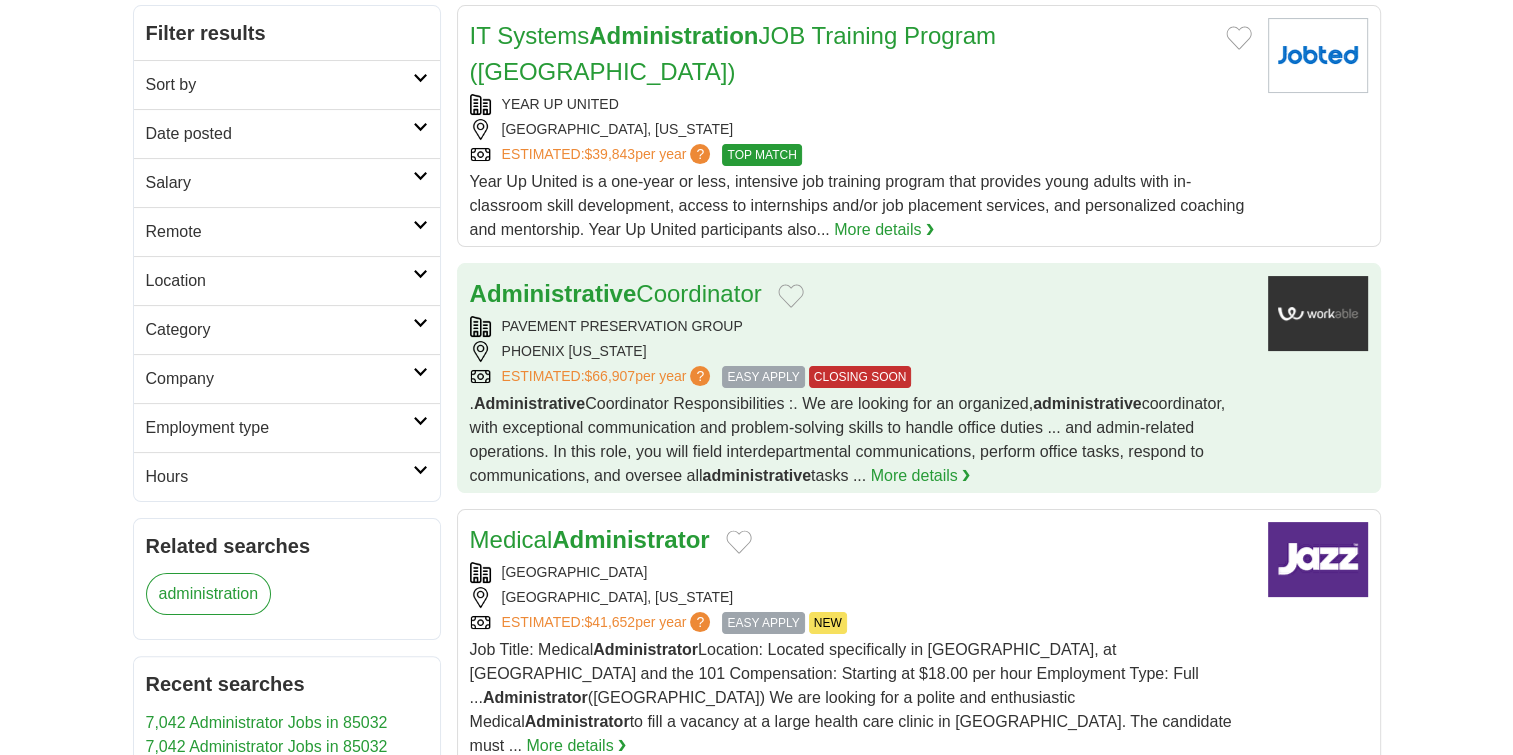 click at bounding box center (1318, 313) 